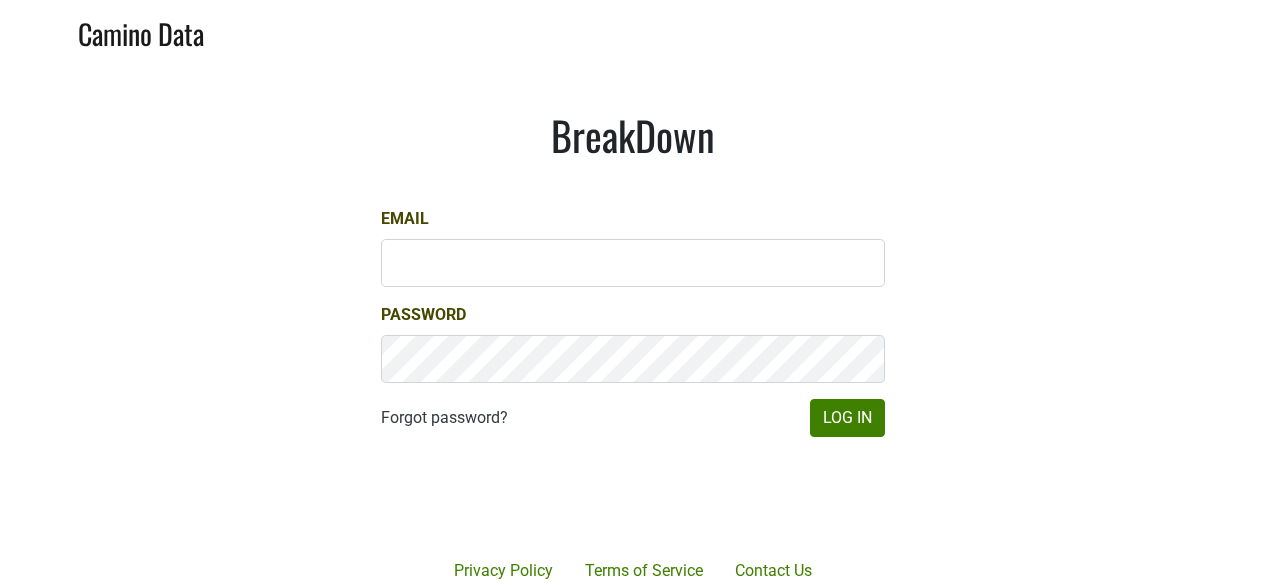 scroll, scrollTop: 0, scrollLeft: 0, axis: both 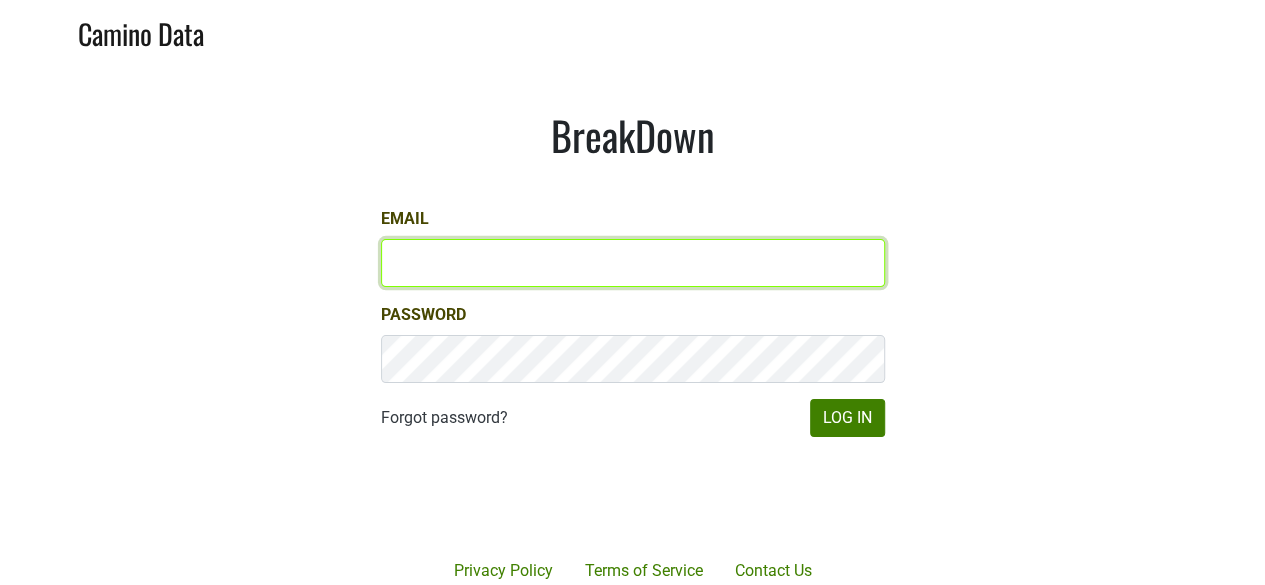 click on "Email" at bounding box center (633, 263) 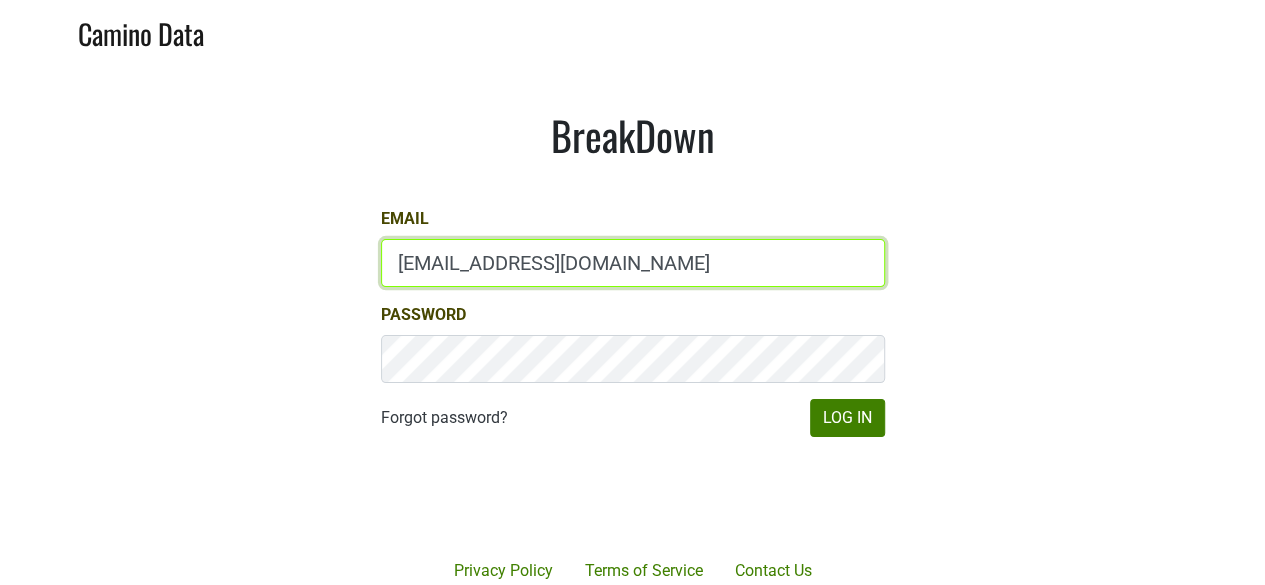 type on "[EMAIL_ADDRESS][DOMAIN_NAME]" 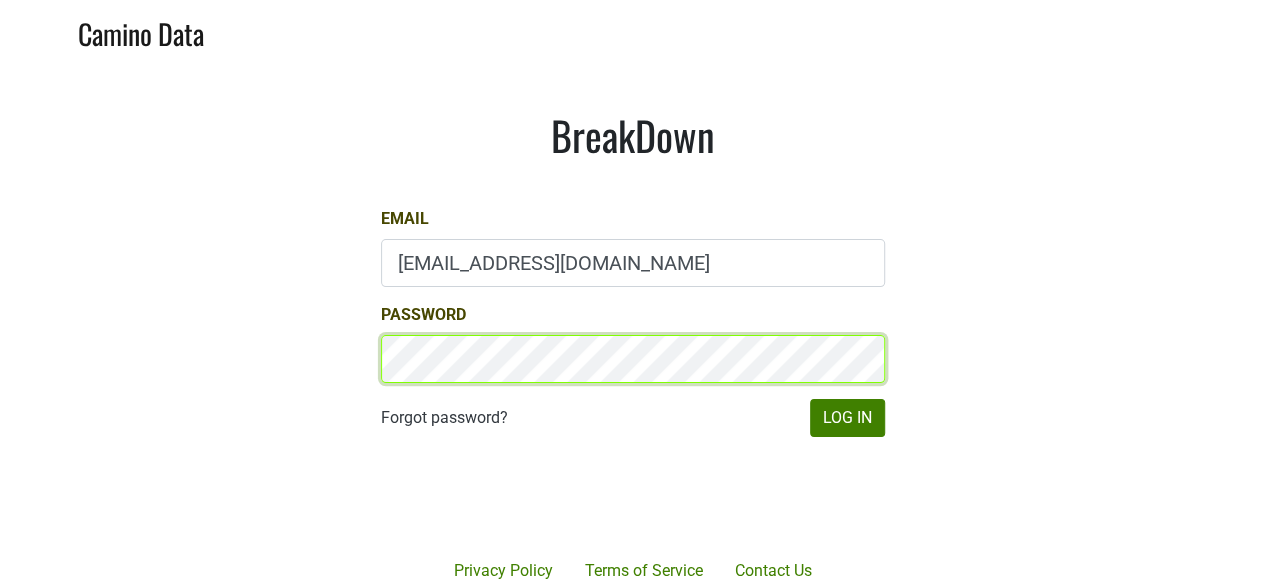 click on "Log In" at bounding box center (847, 418) 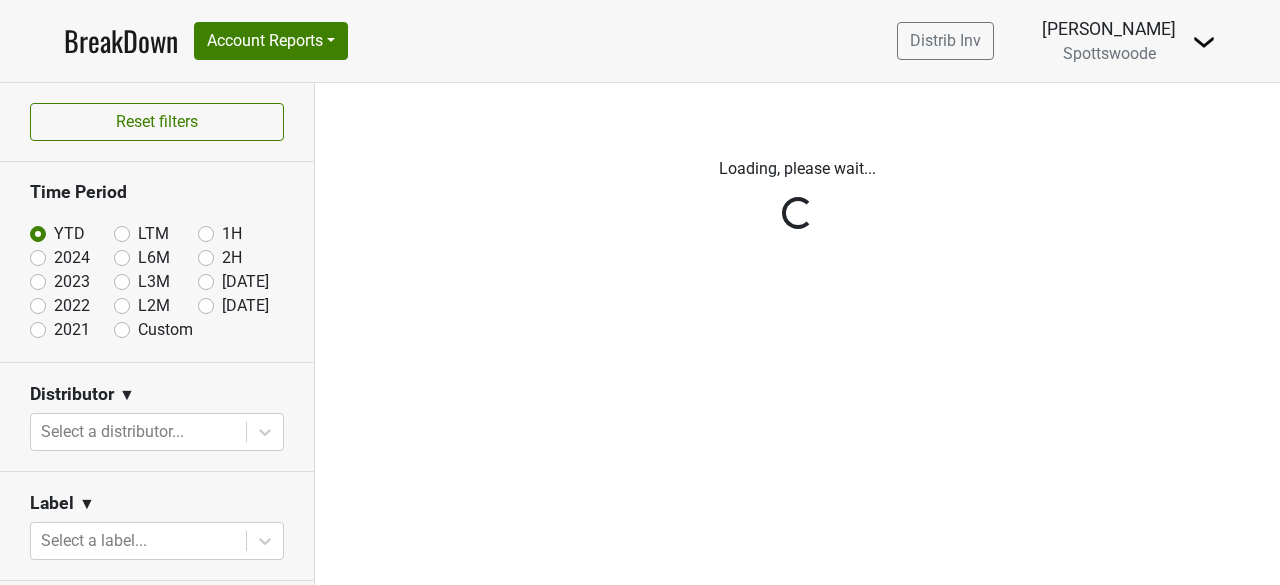 scroll, scrollTop: 0, scrollLeft: 0, axis: both 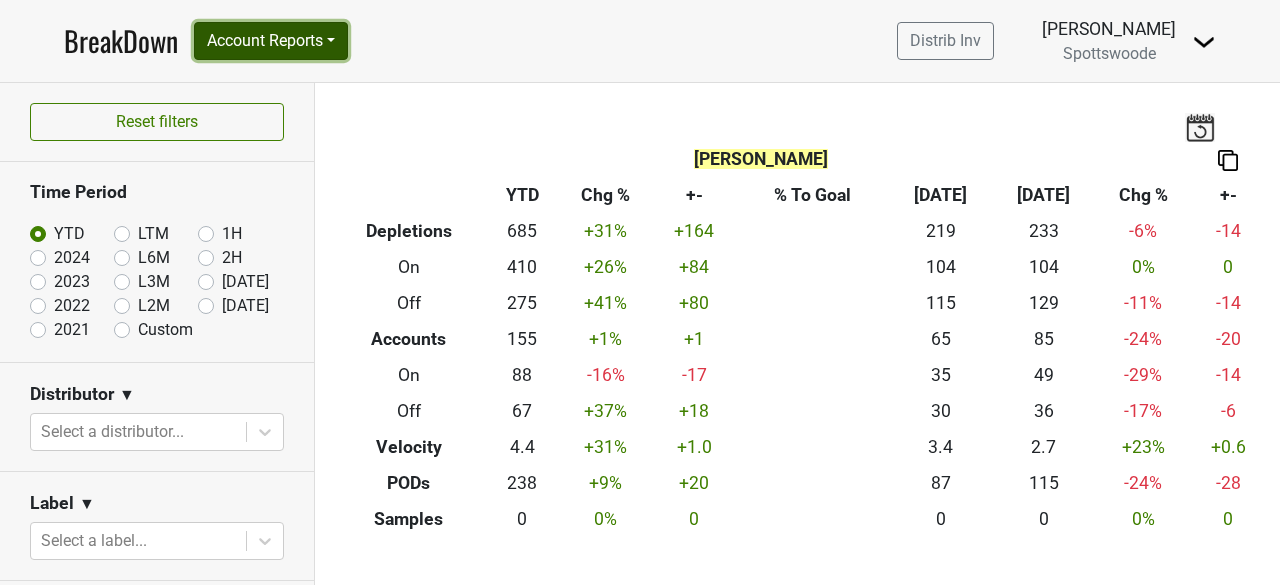 click on "Account Reports" at bounding box center [271, 41] 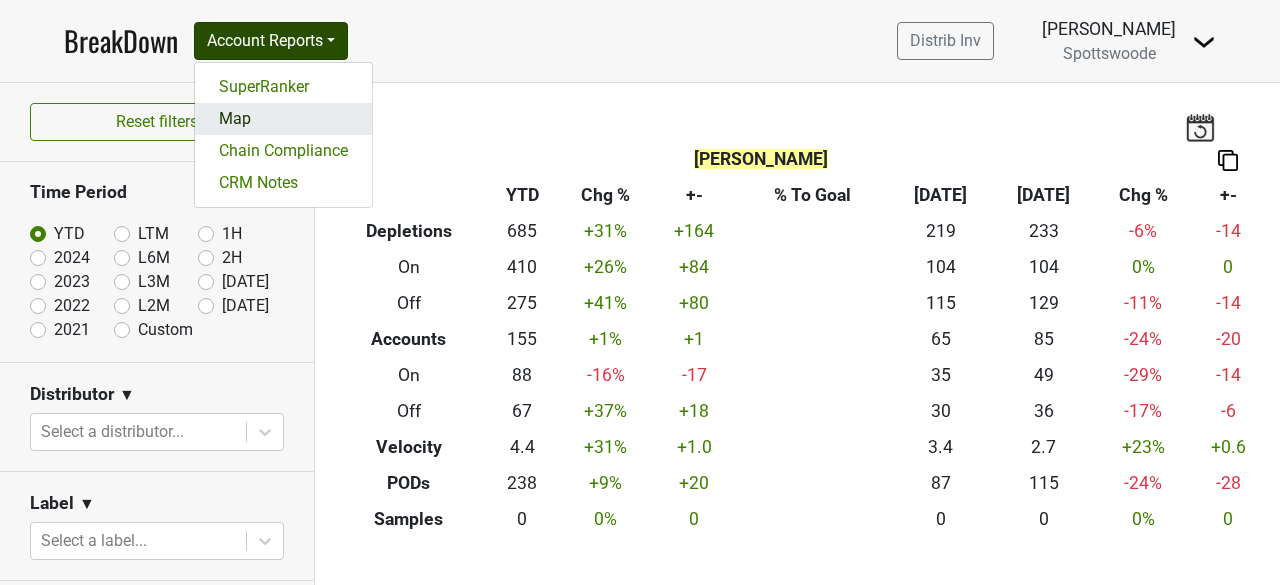 click on "Map" at bounding box center [283, 119] 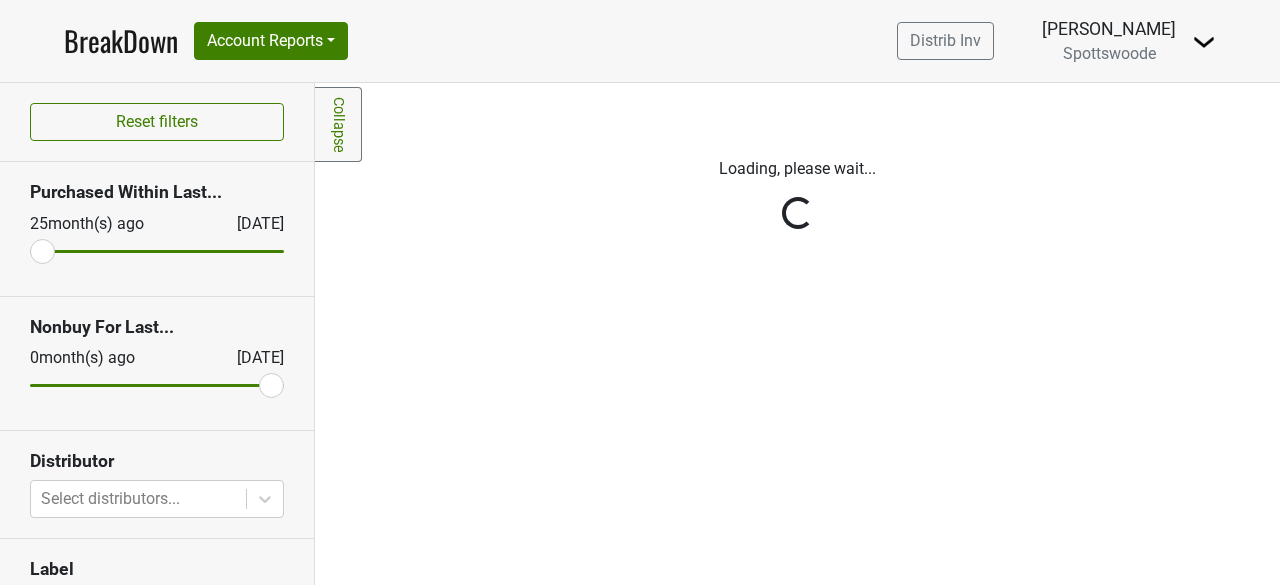 scroll, scrollTop: 0, scrollLeft: 0, axis: both 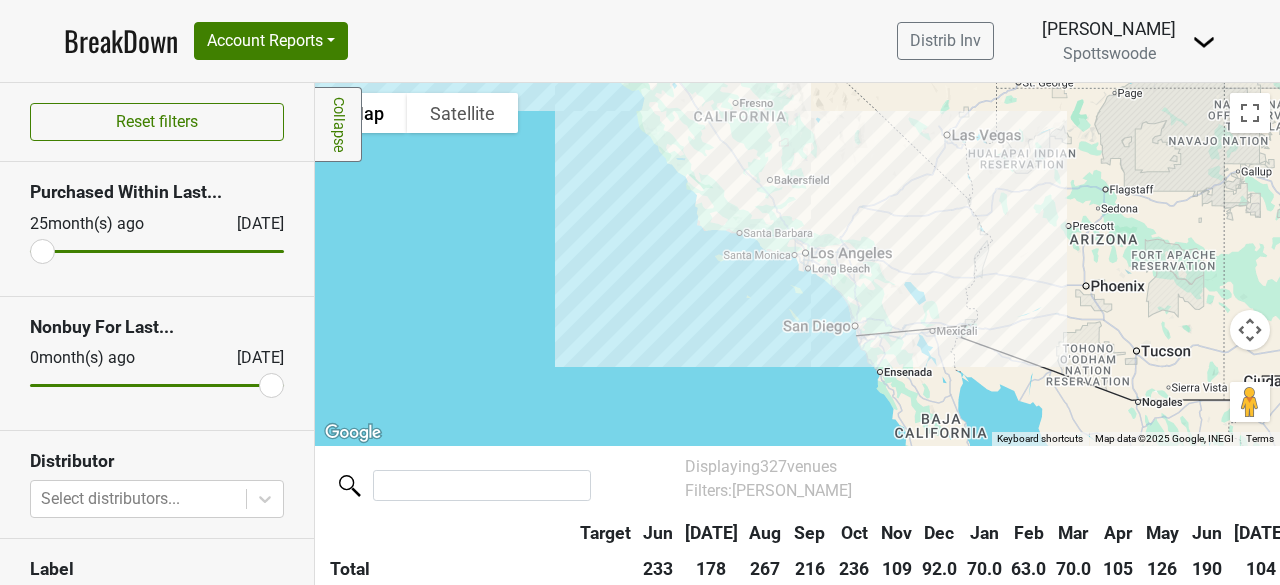 drag, startPoint x: 882, startPoint y: 313, endPoint x: 584, endPoint y: 192, distance: 321.62866 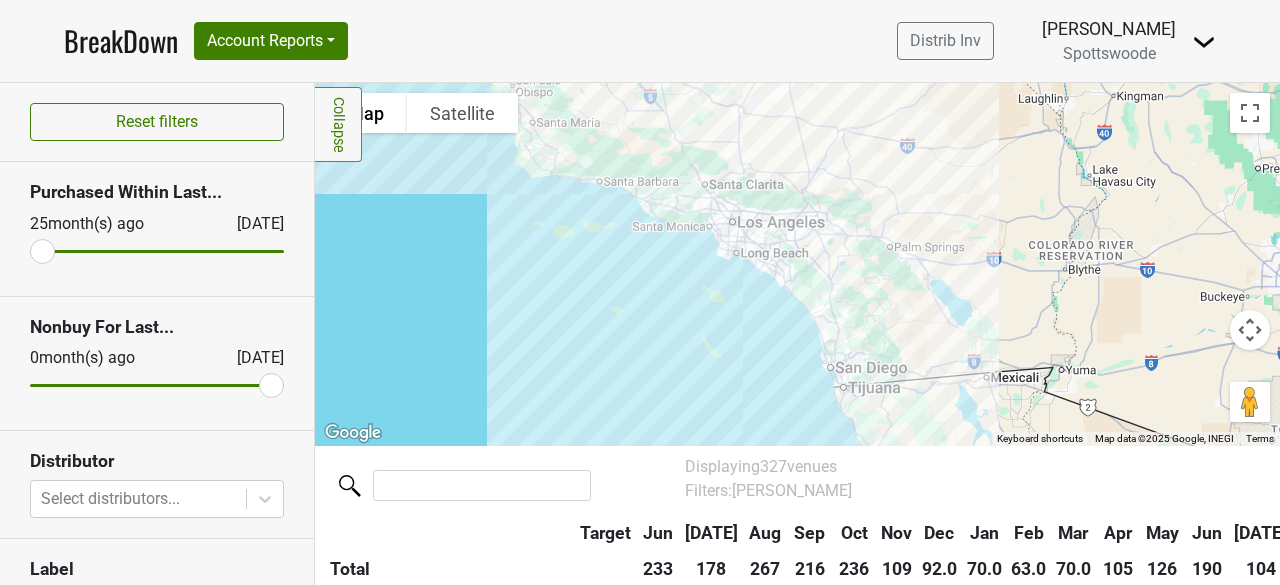 drag, startPoint x: 746, startPoint y: 201, endPoint x: 890, endPoint y: 173, distance: 146.69696 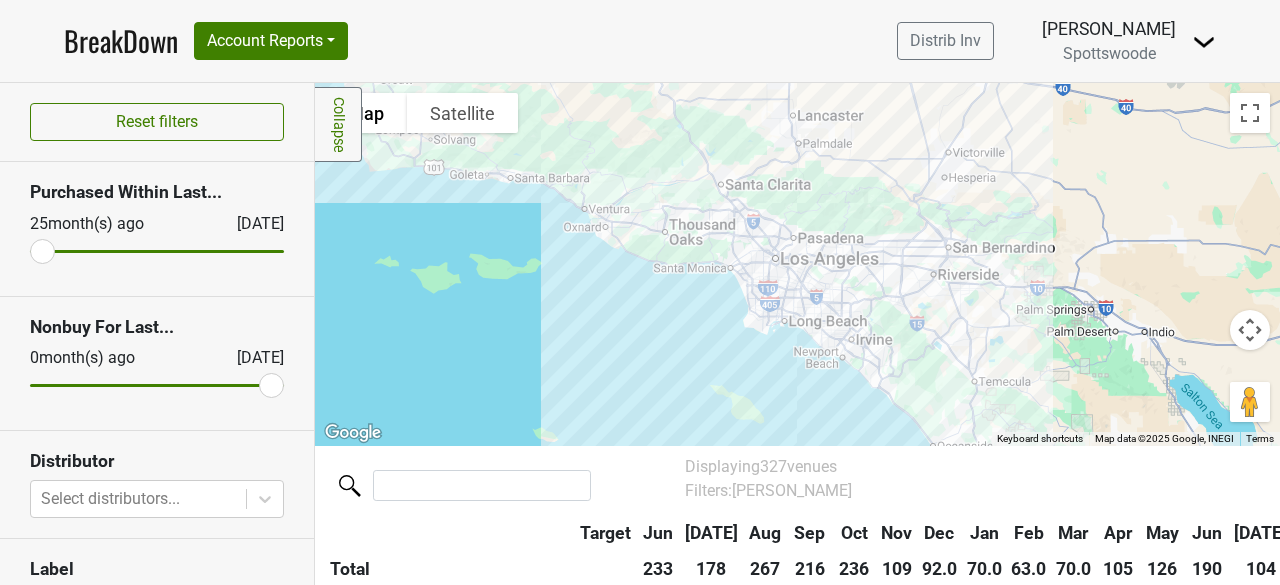 drag, startPoint x: 722, startPoint y: 183, endPoint x: 926, endPoint y: 230, distance: 209.34421 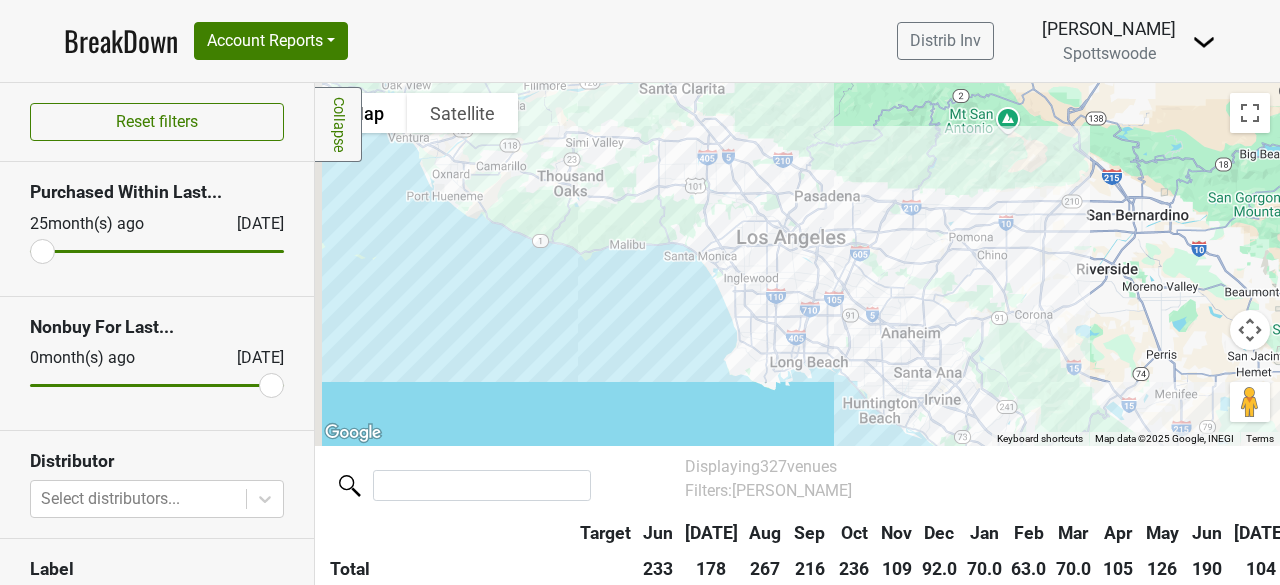 drag, startPoint x: 783, startPoint y: 224, endPoint x: 935, endPoint y: 176, distance: 159.39886 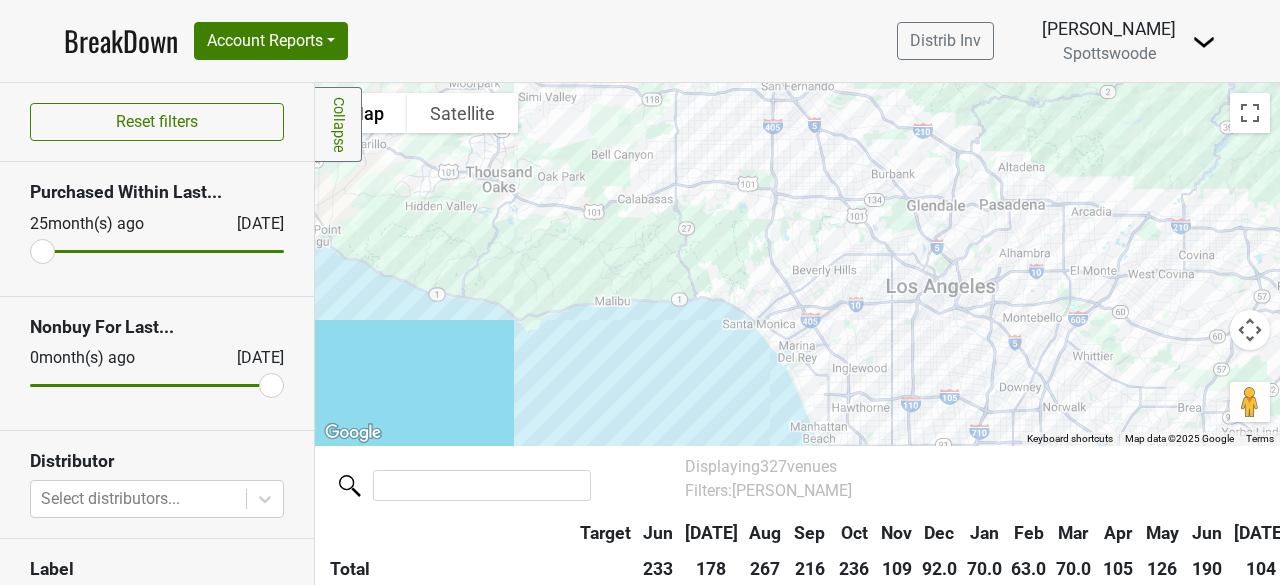 drag, startPoint x: 825, startPoint y: 239, endPoint x: 1124, endPoint y: 275, distance: 301.15942 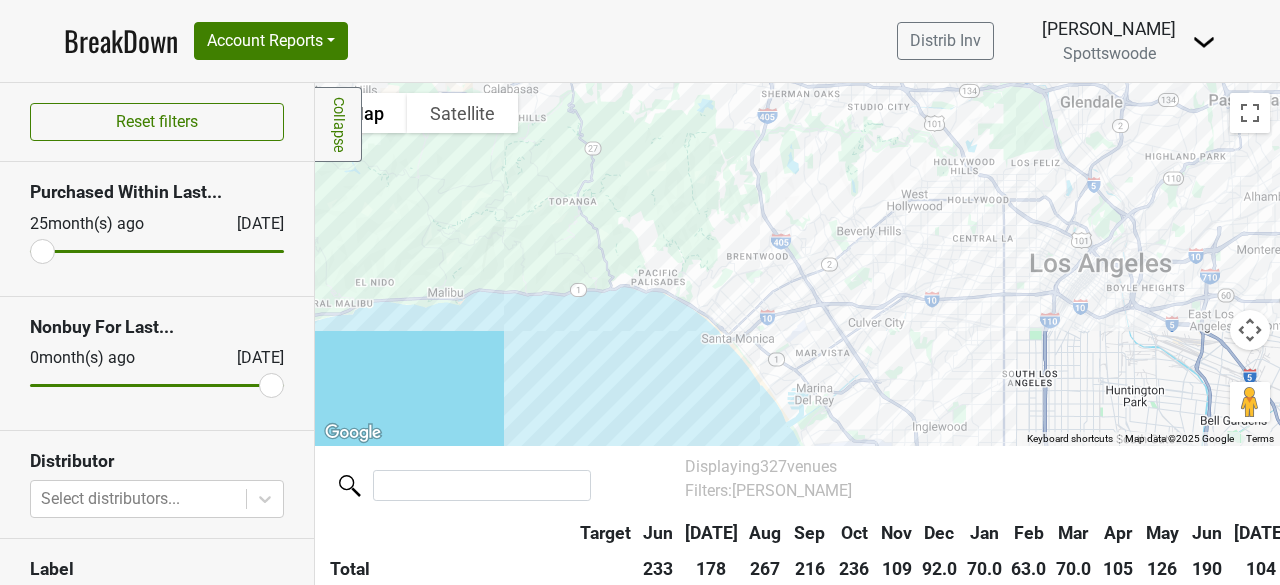 drag, startPoint x: 728, startPoint y: 261, endPoint x: 1032, endPoint y: 297, distance: 306.12415 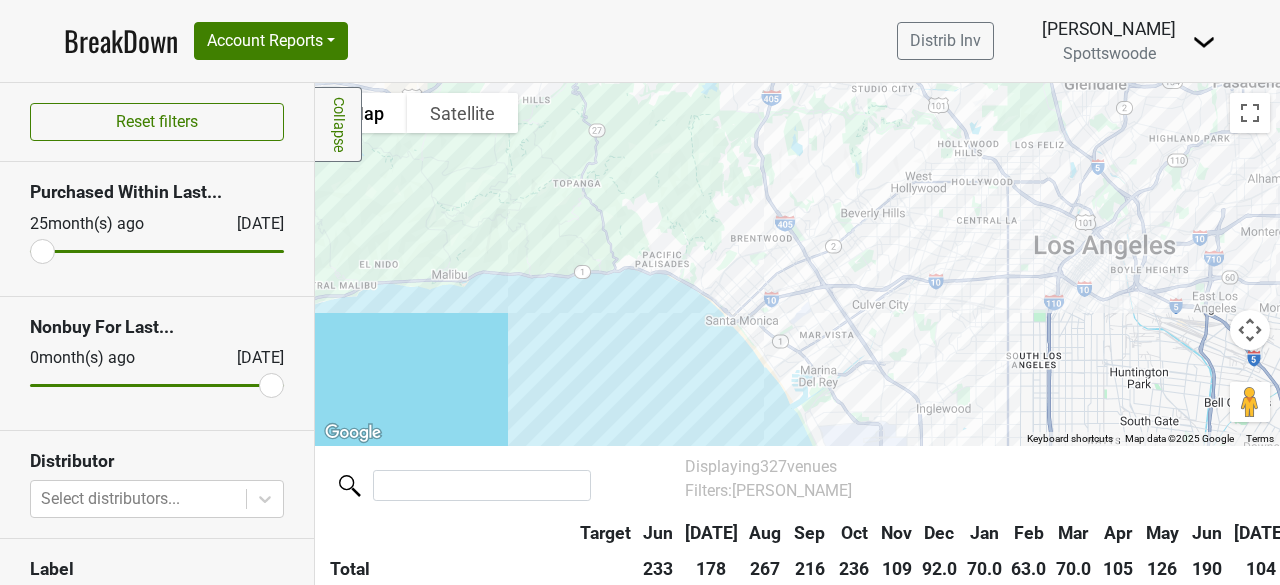 click at bounding box center [797, 264] 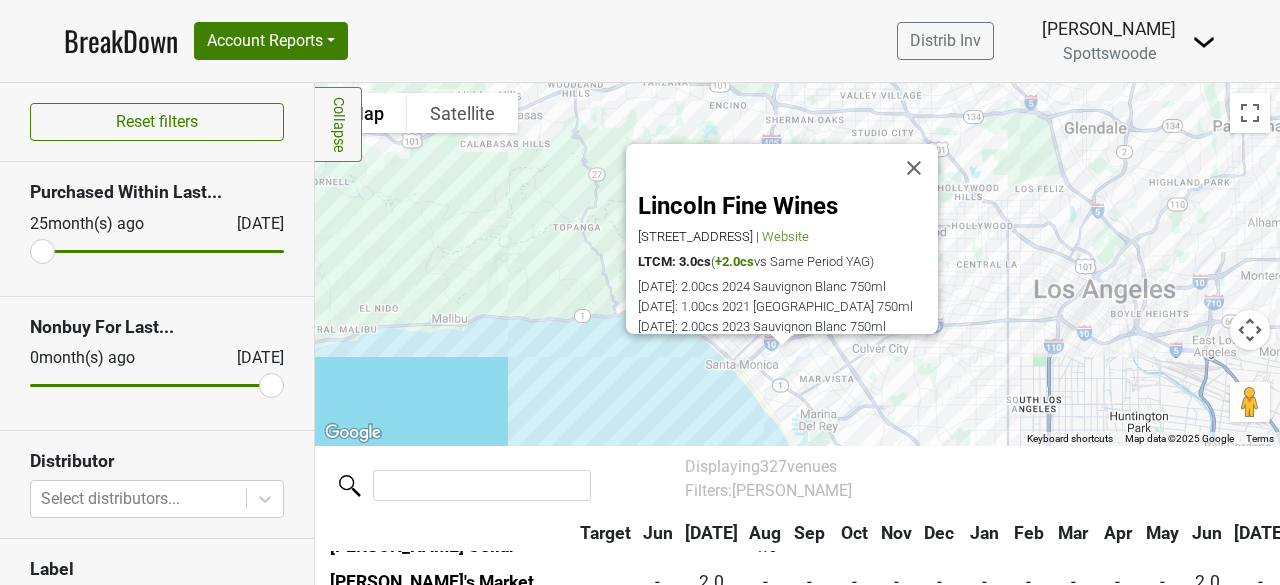 scroll, scrollTop: 5330, scrollLeft: 0, axis: vertical 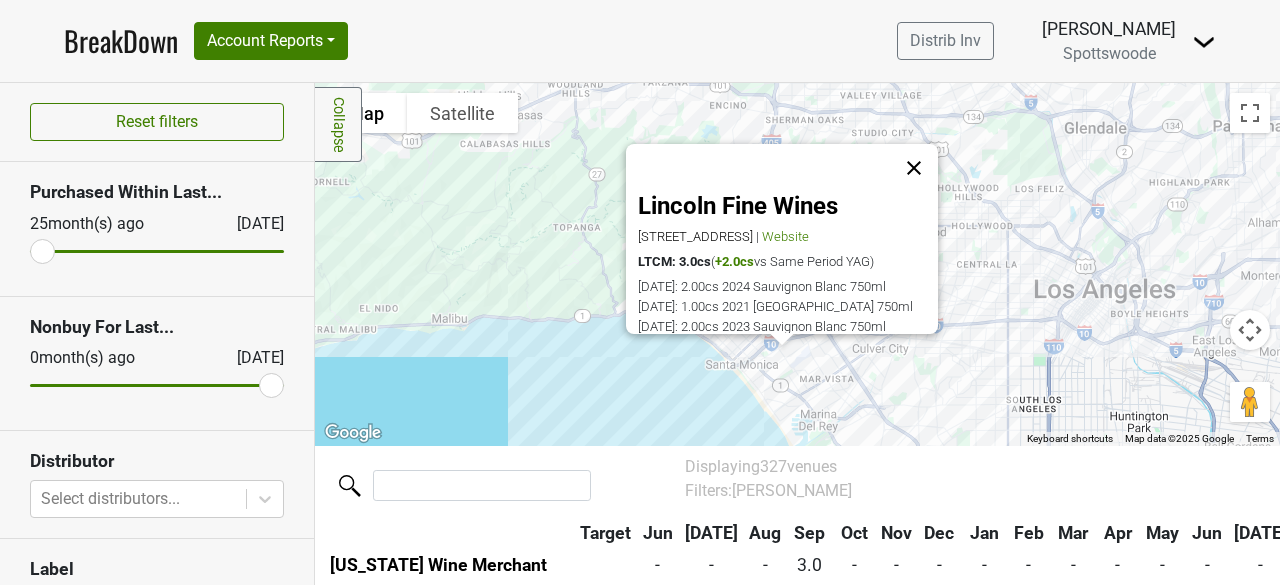 click at bounding box center (914, 168) 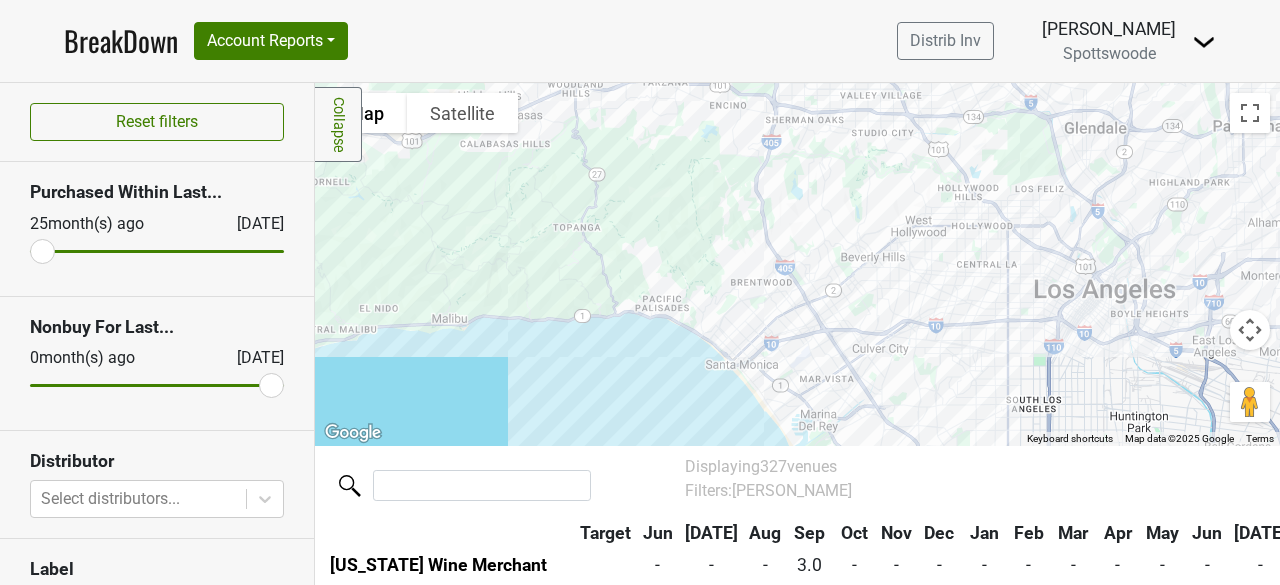 click at bounding box center (797, 264) 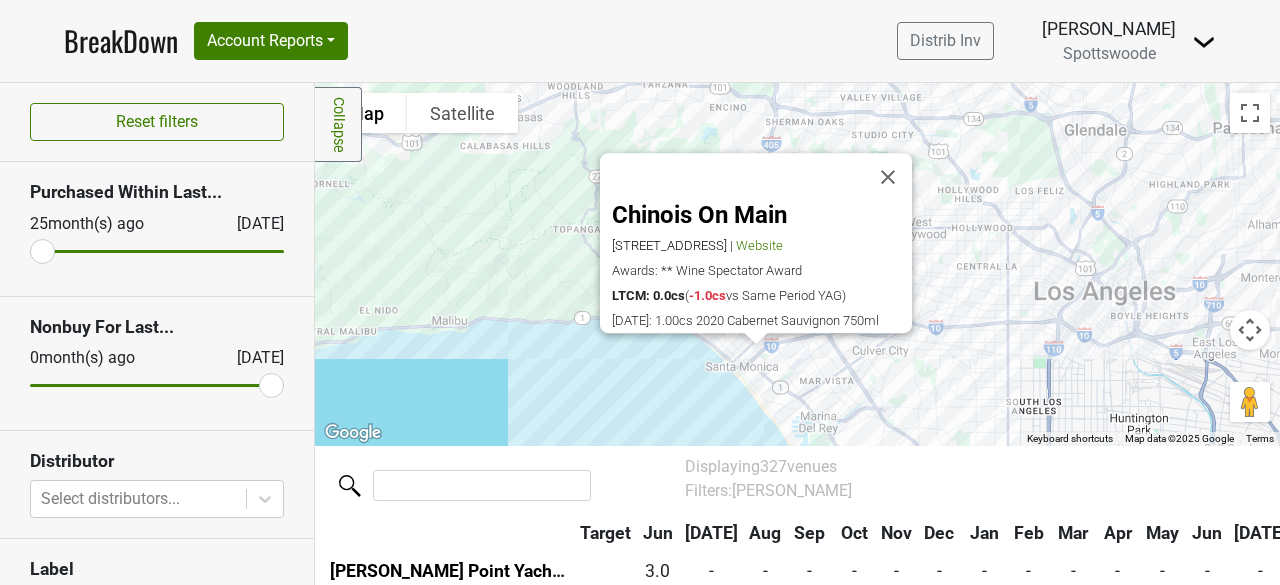 scroll, scrollTop: 11268, scrollLeft: 0, axis: vertical 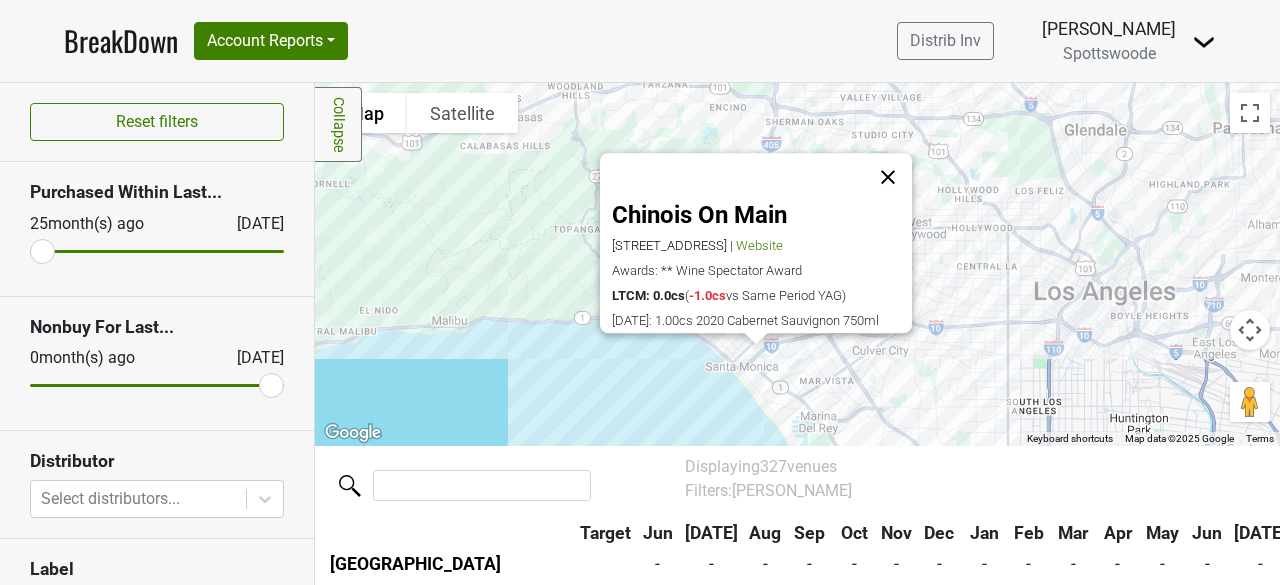 click at bounding box center (888, 177) 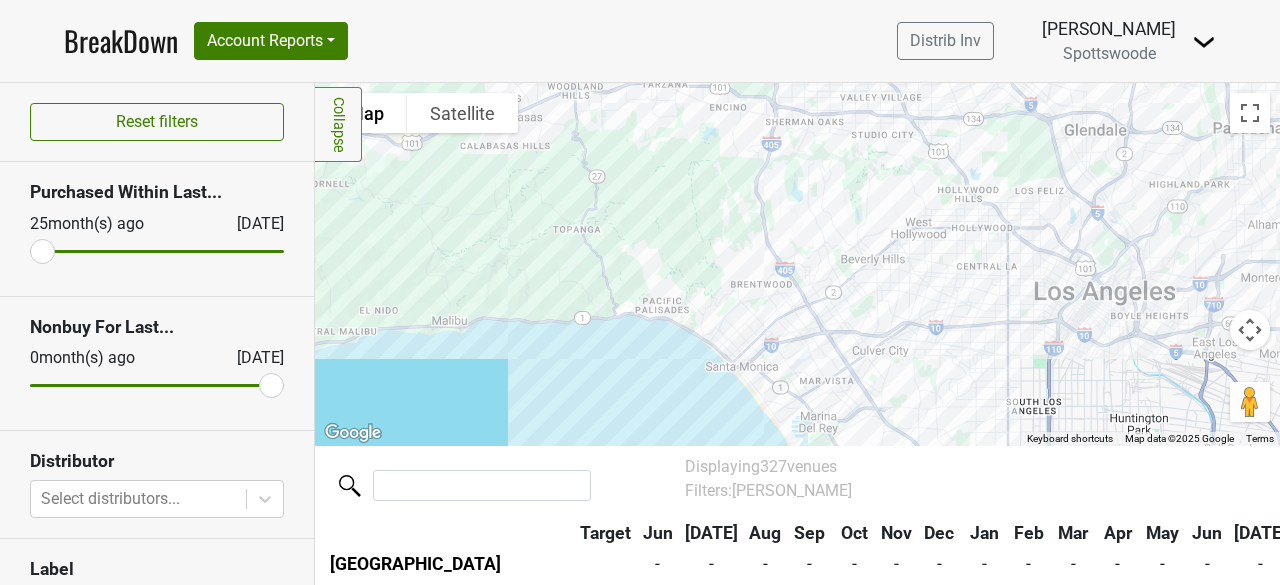 click at bounding box center [797, 264] 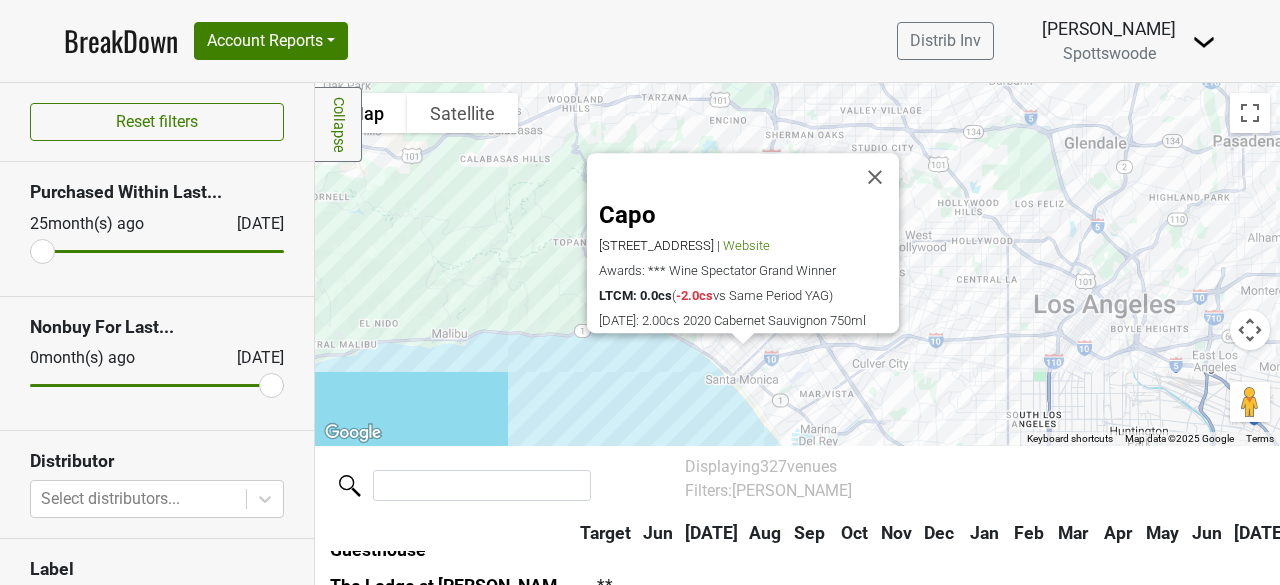 scroll, scrollTop: 10620, scrollLeft: 0, axis: vertical 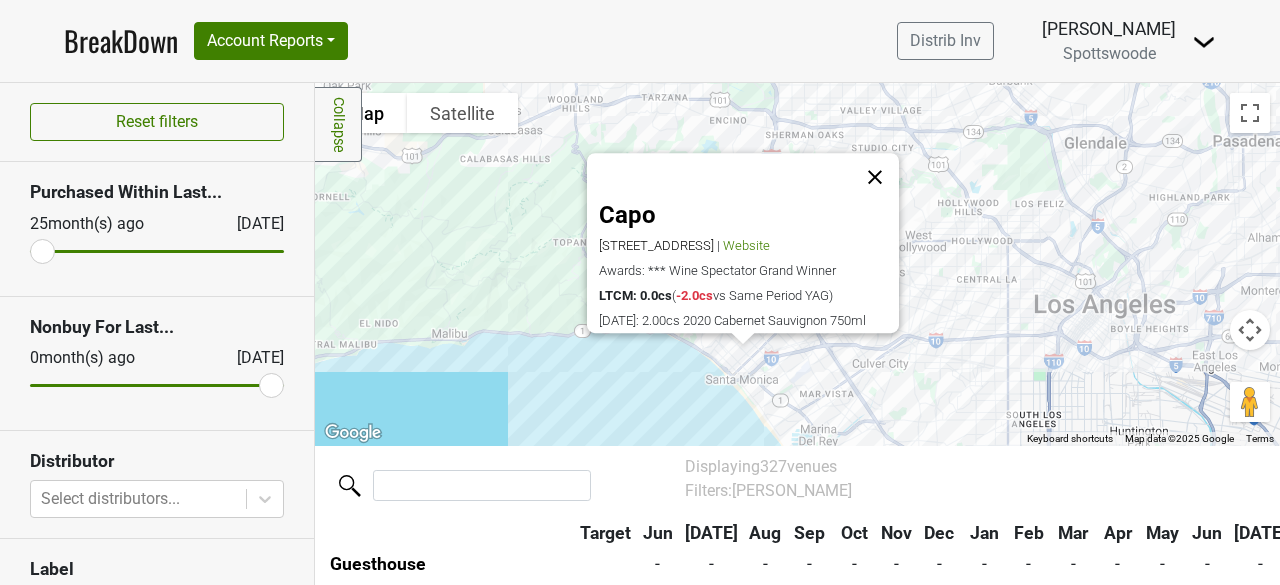 click at bounding box center [875, 177] 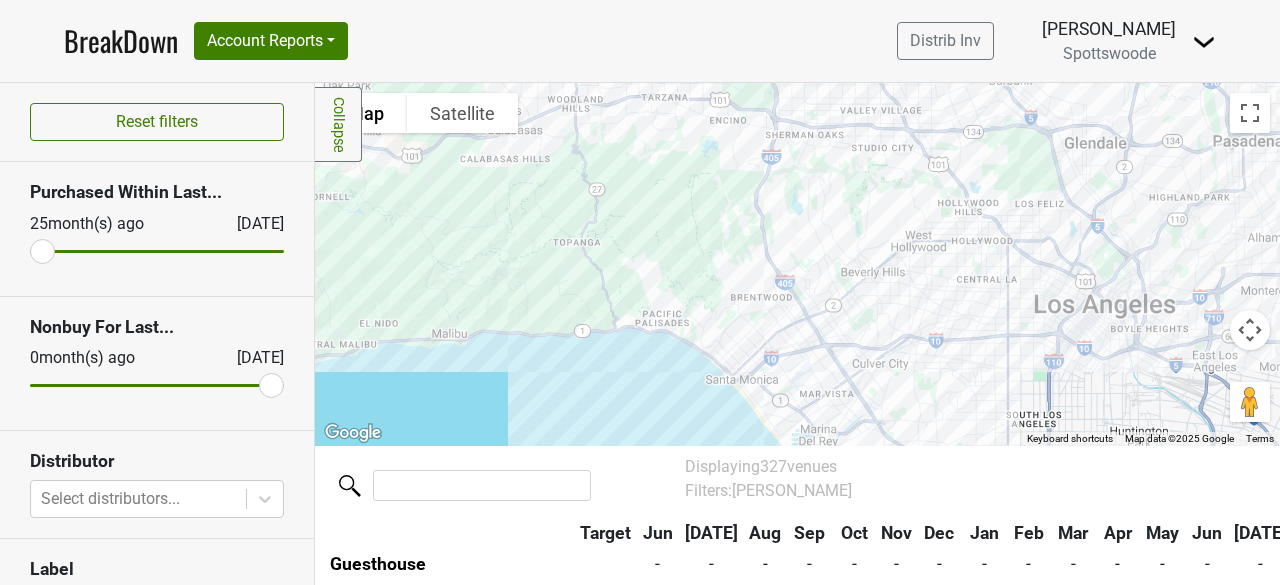 click at bounding box center [797, 264] 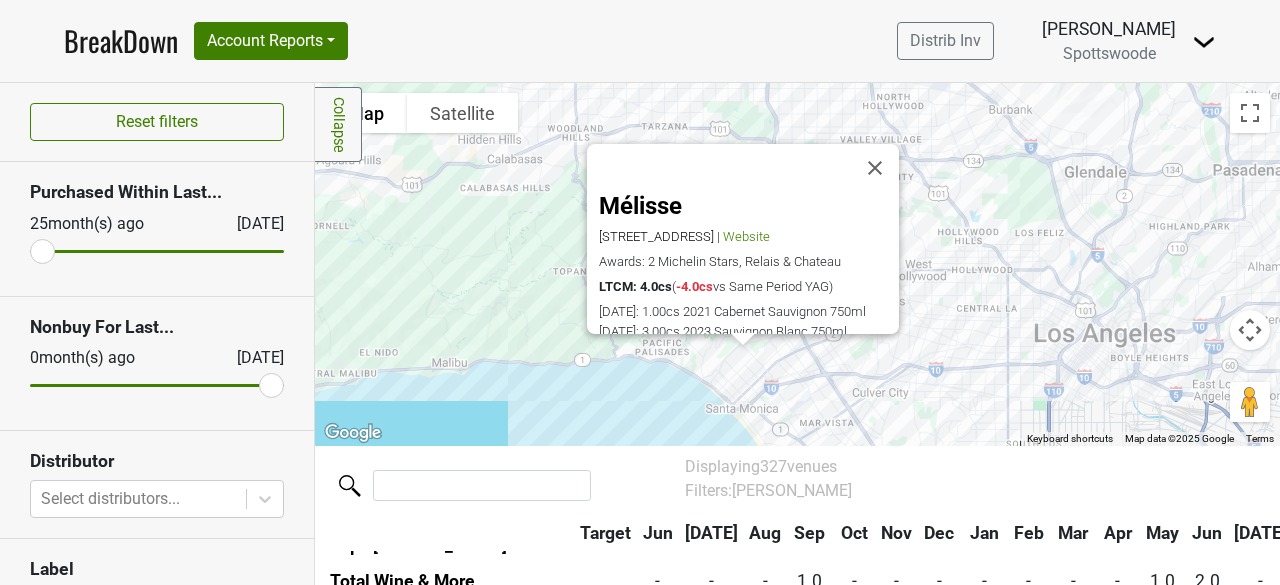 scroll, scrollTop: 4862, scrollLeft: 0, axis: vertical 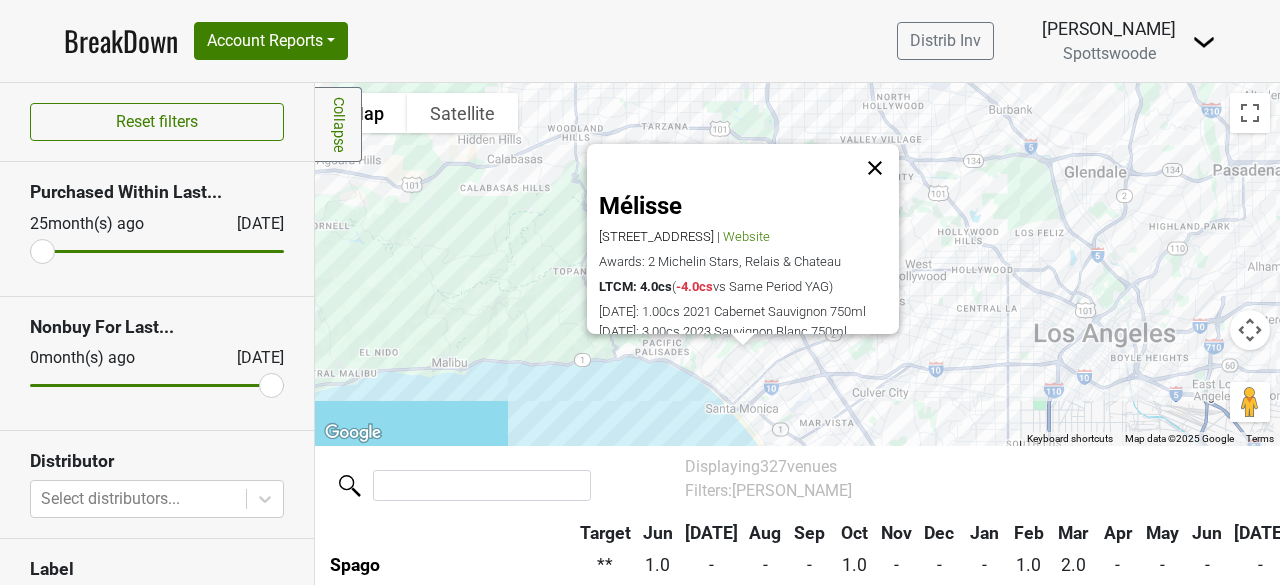 click at bounding box center (875, 168) 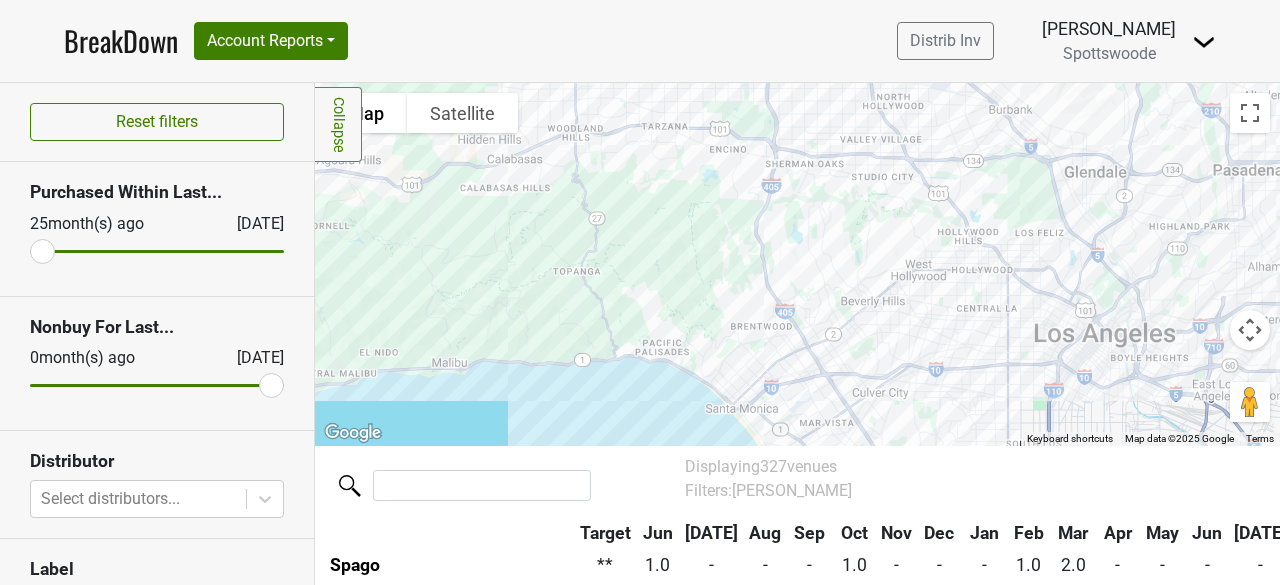 click at bounding box center (797, 264) 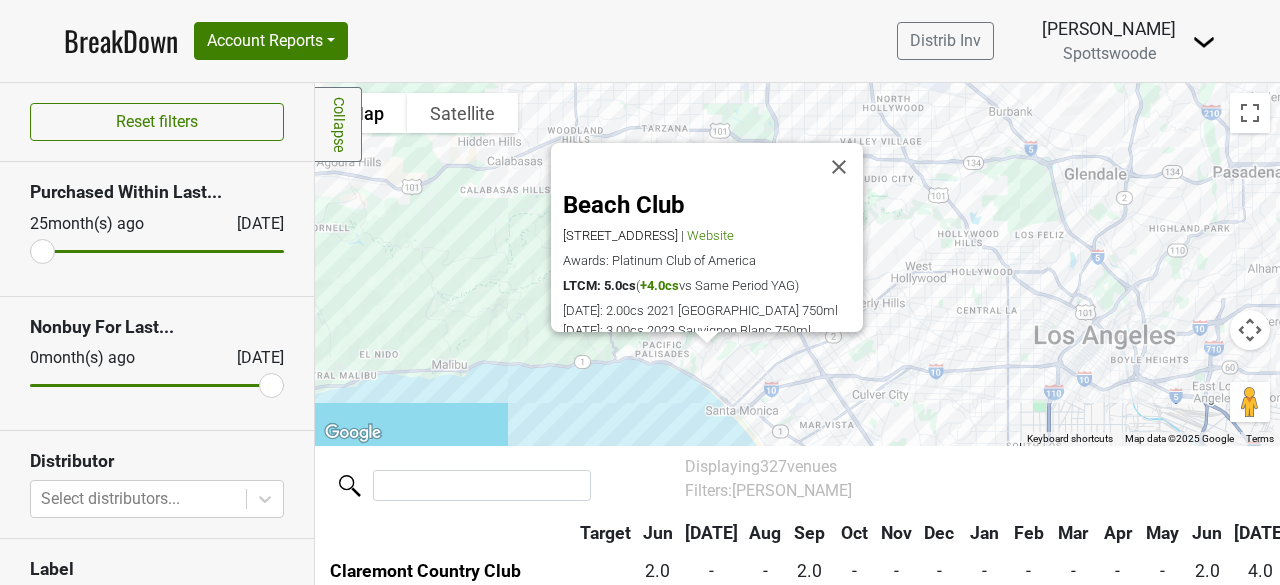 scroll, scrollTop: 3998, scrollLeft: 0, axis: vertical 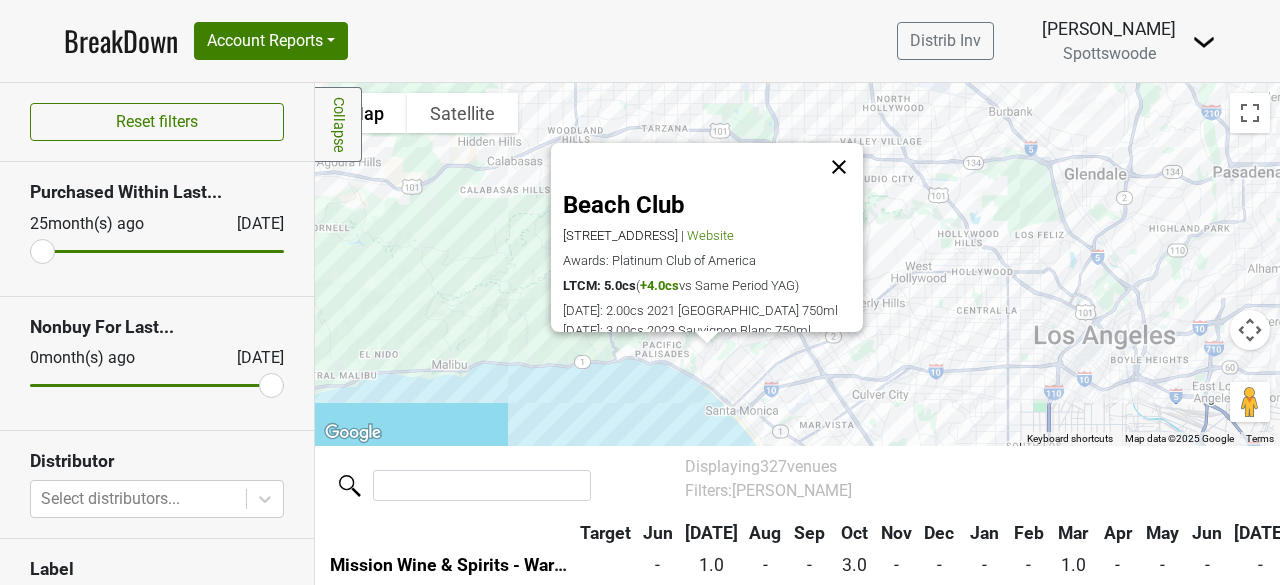 click at bounding box center [839, 167] 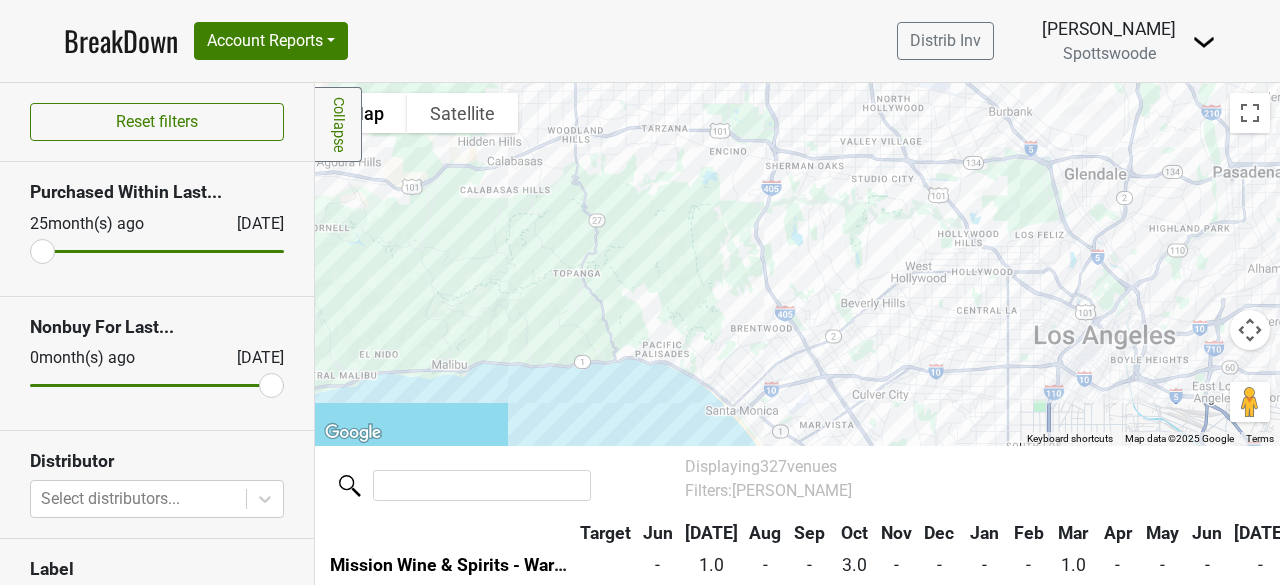click at bounding box center (797, 264) 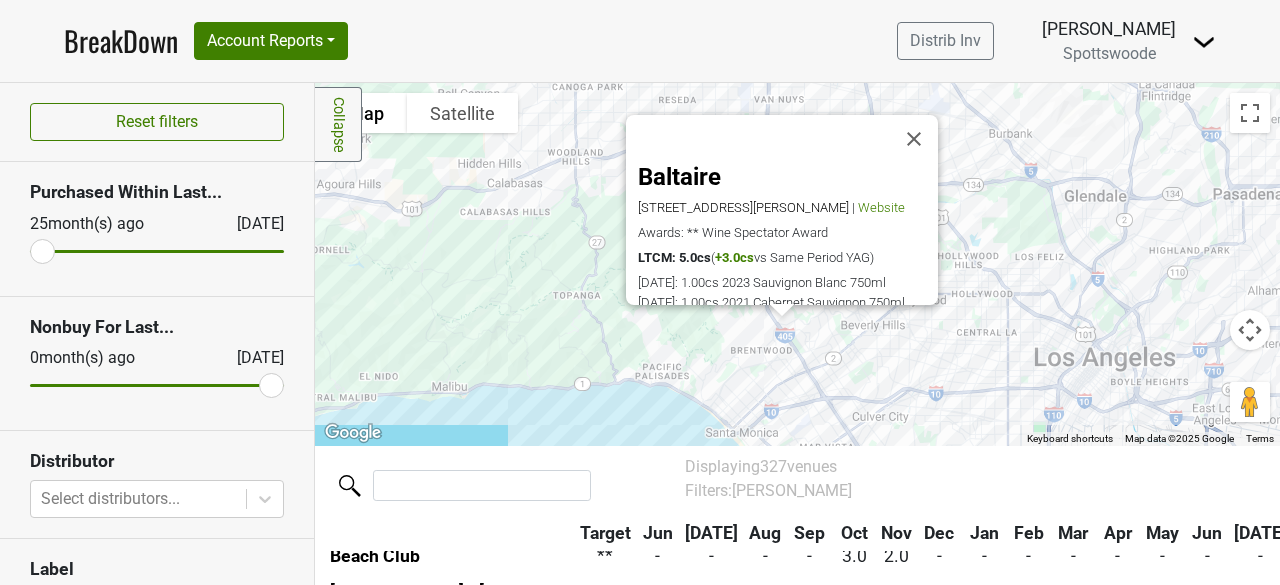 scroll, scrollTop: 3890, scrollLeft: 0, axis: vertical 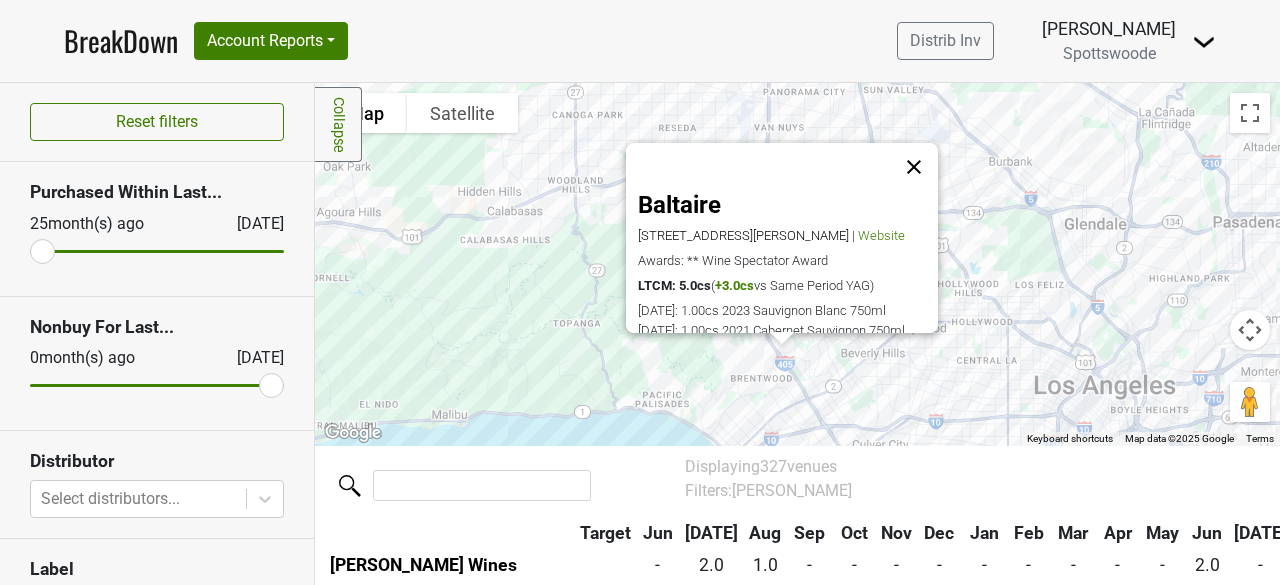 click at bounding box center [914, 167] 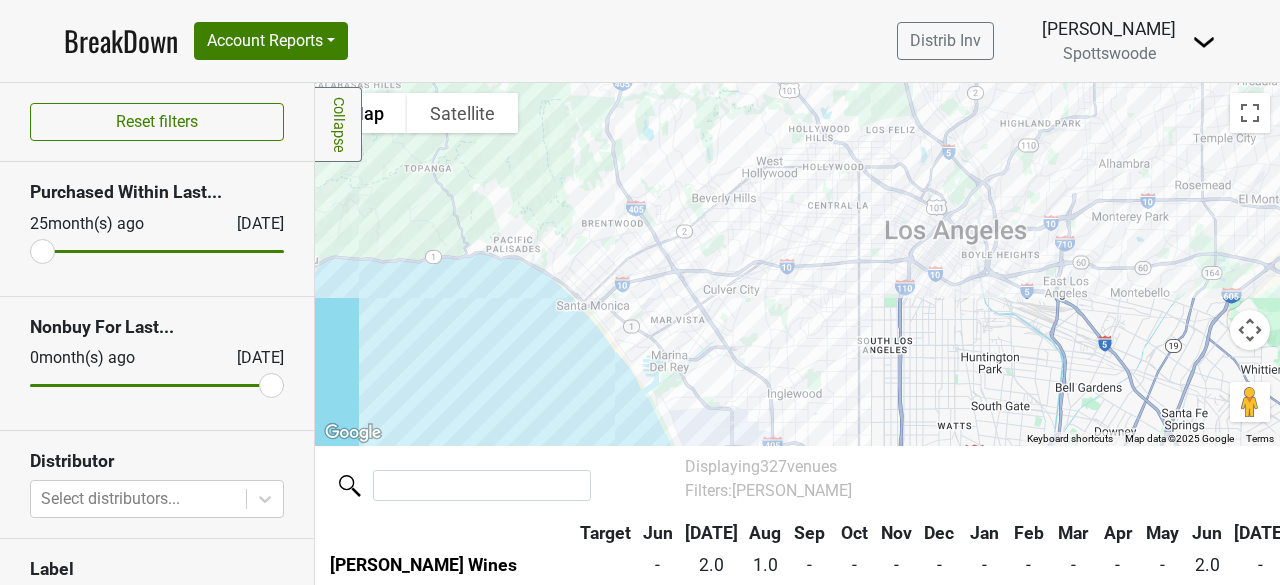 drag, startPoint x: 944, startPoint y: 360, endPoint x: 792, endPoint y: 199, distance: 221.4159 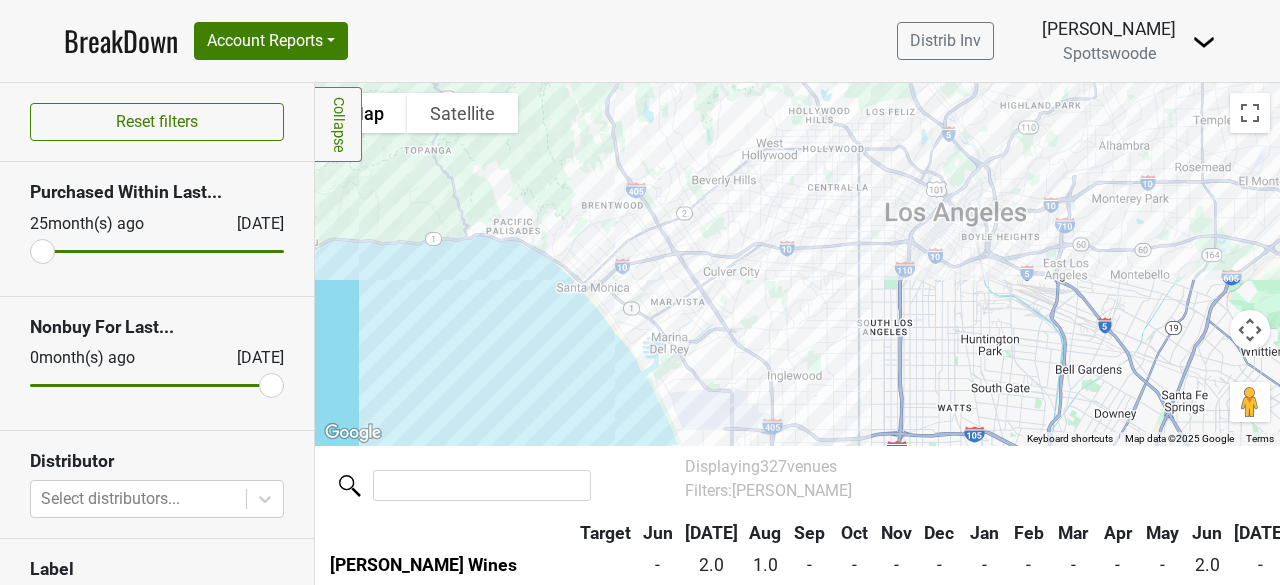 click at bounding box center [797, 264] 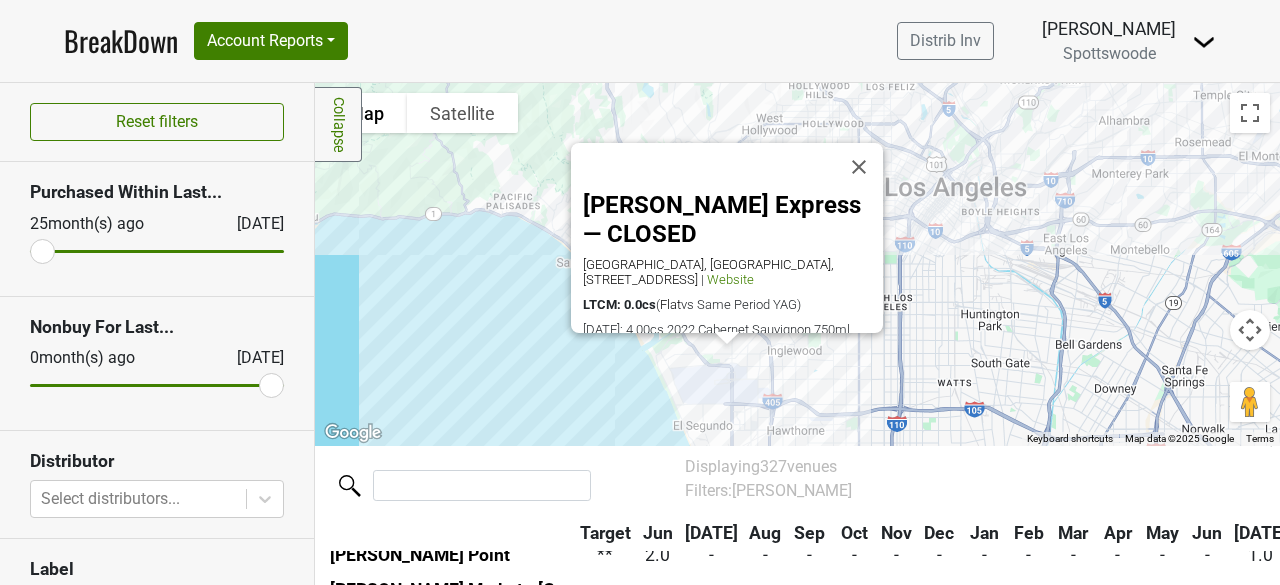 scroll, scrollTop: 10081, scrollLeft: 0, axis: vertical 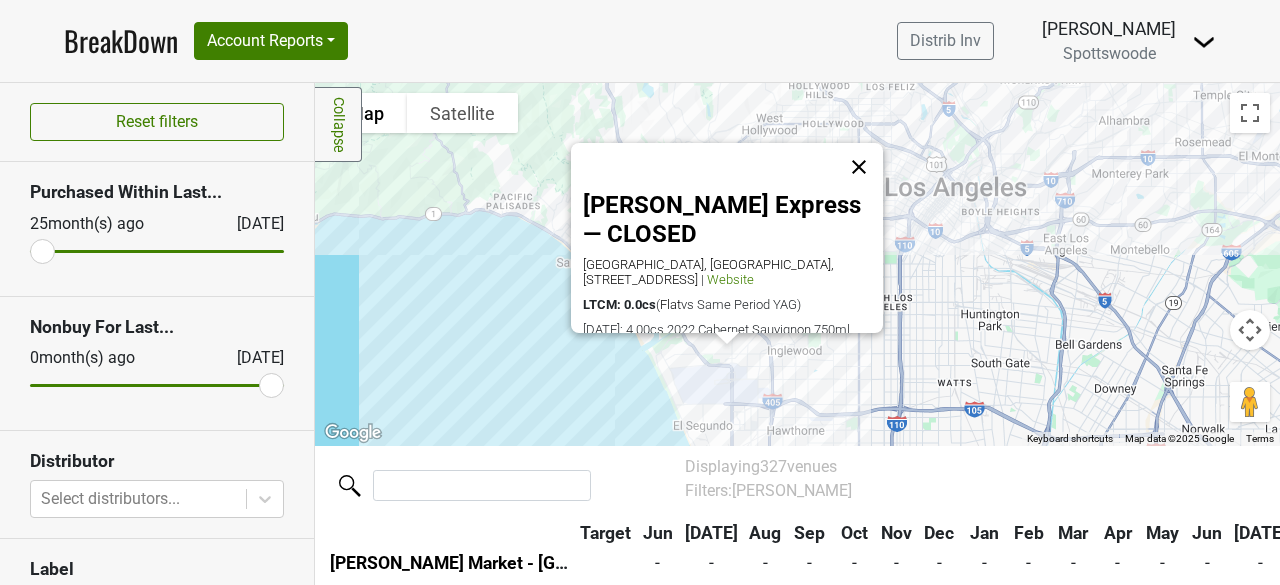 click at bounding box center [859, 167] 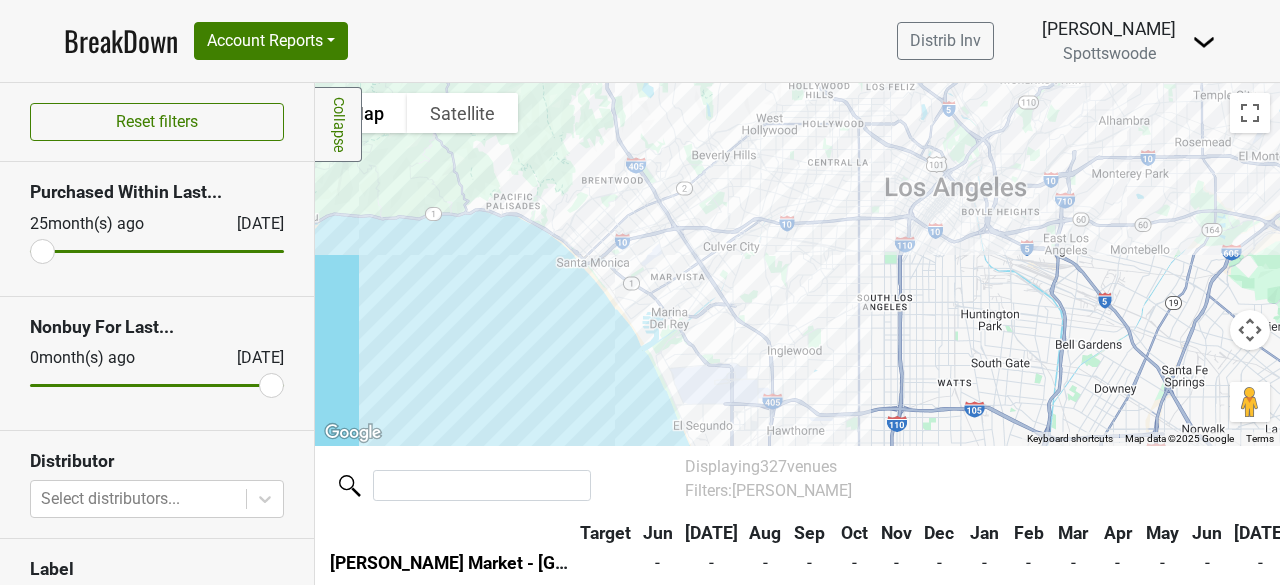 click at bounding box center (797, 264) 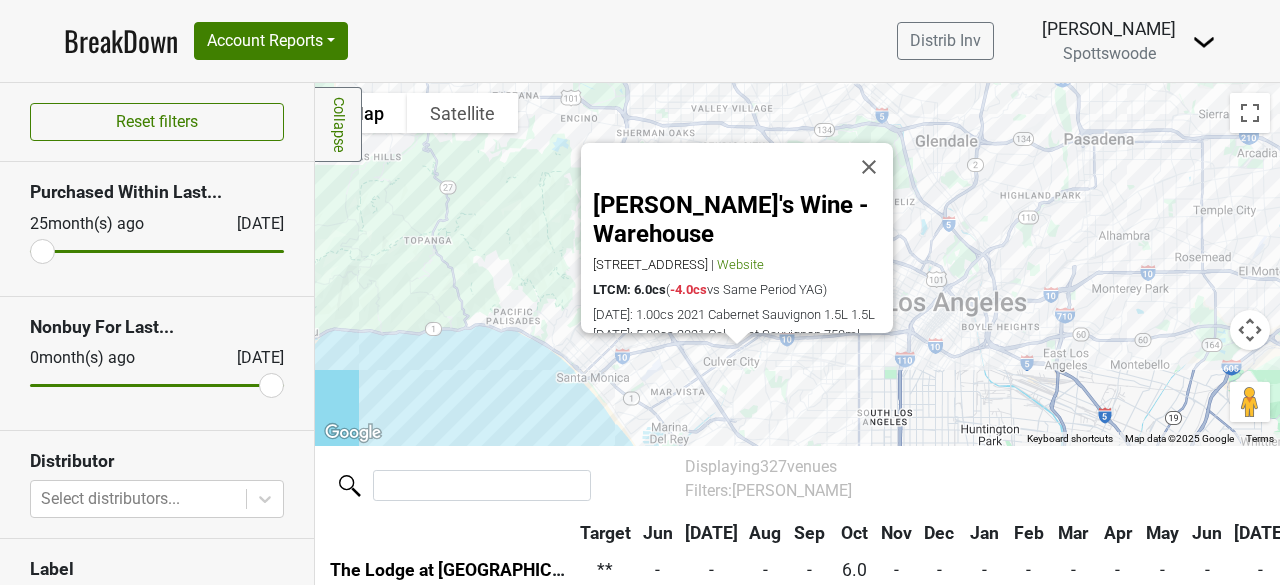 scroll, scrollTop: 2991, scrollLeft: 0, axis: vertical 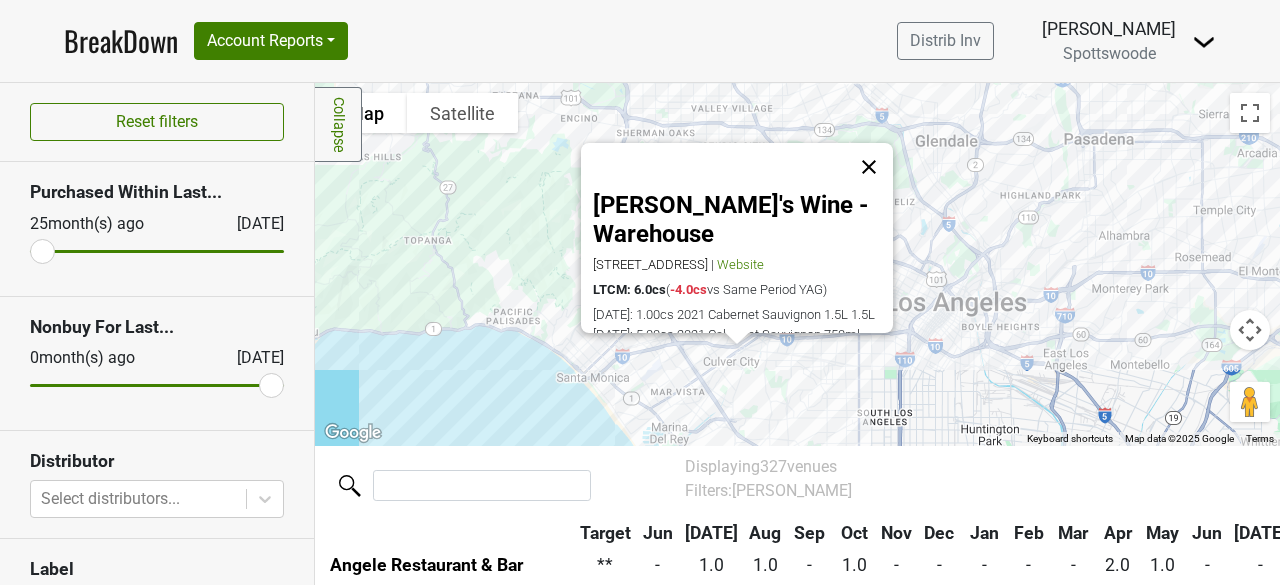 click at bounding box center [869, 167] 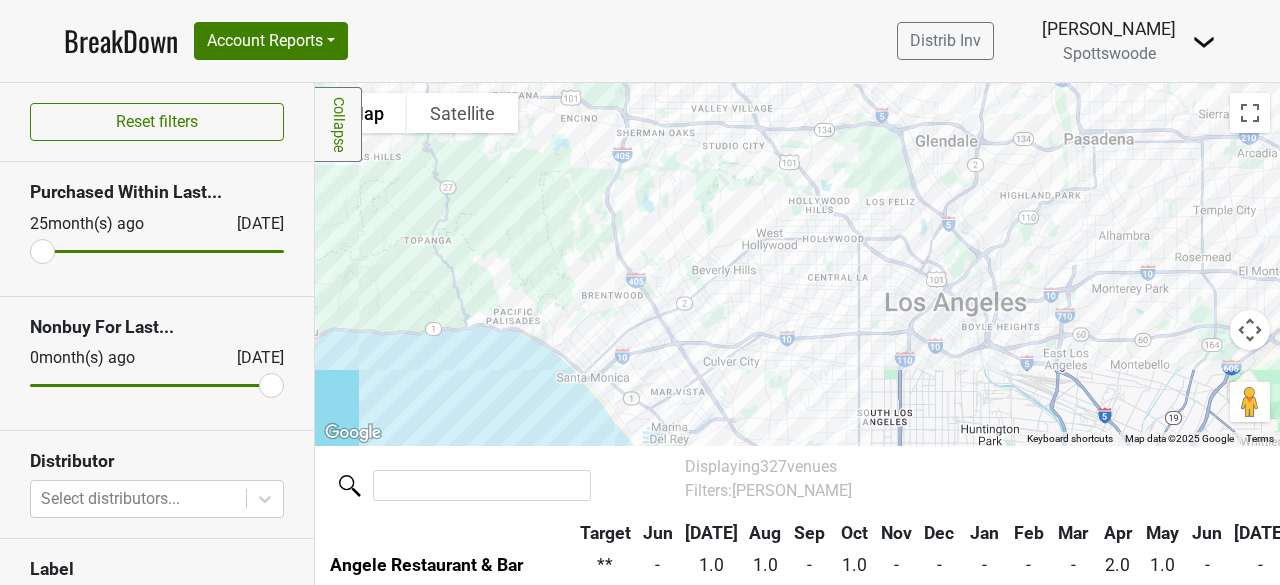 click at bounding box center [797, 264] 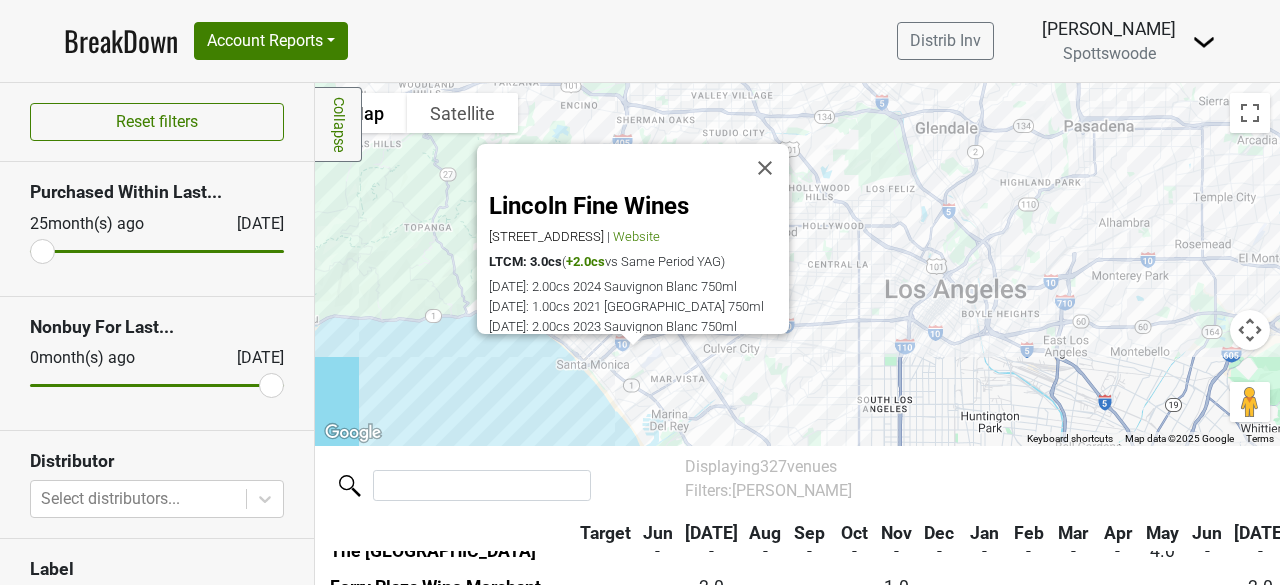 scroll, scrollTop: 5330, scrollLeft: 0, axis: vertical 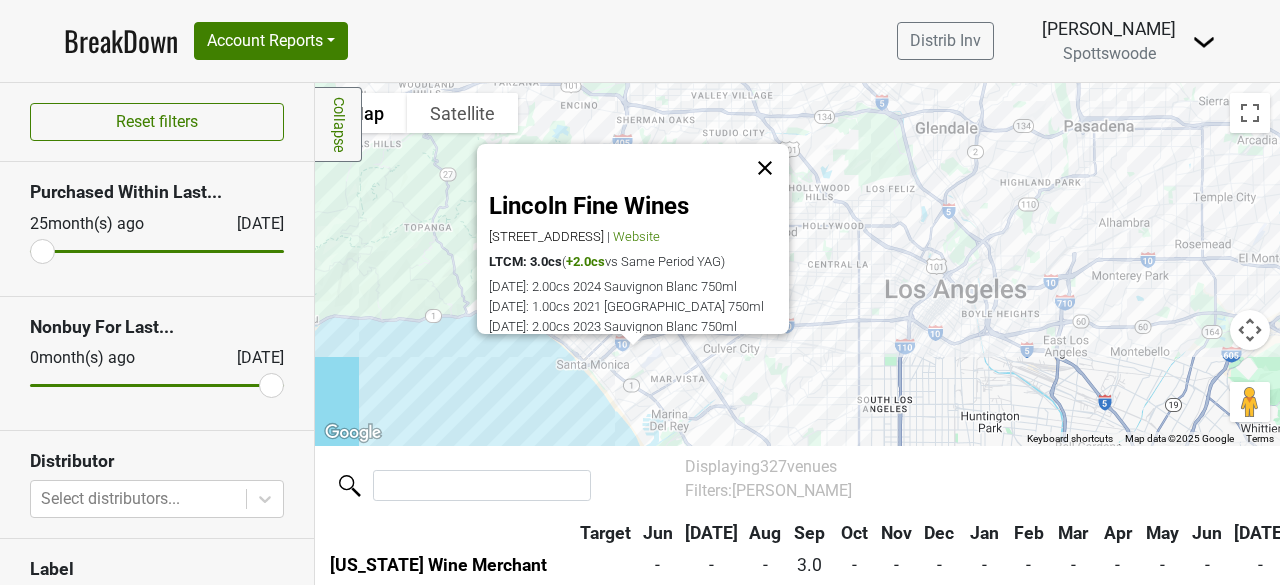 click at bounding box center (765, 168) 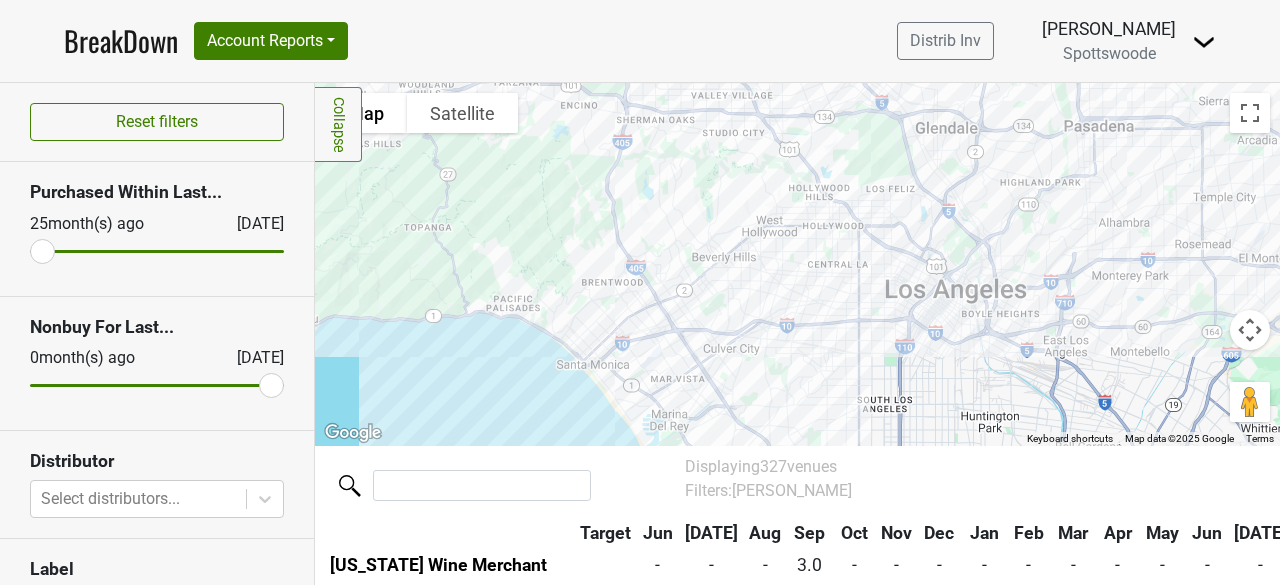 click at bounding box center [797, 264] 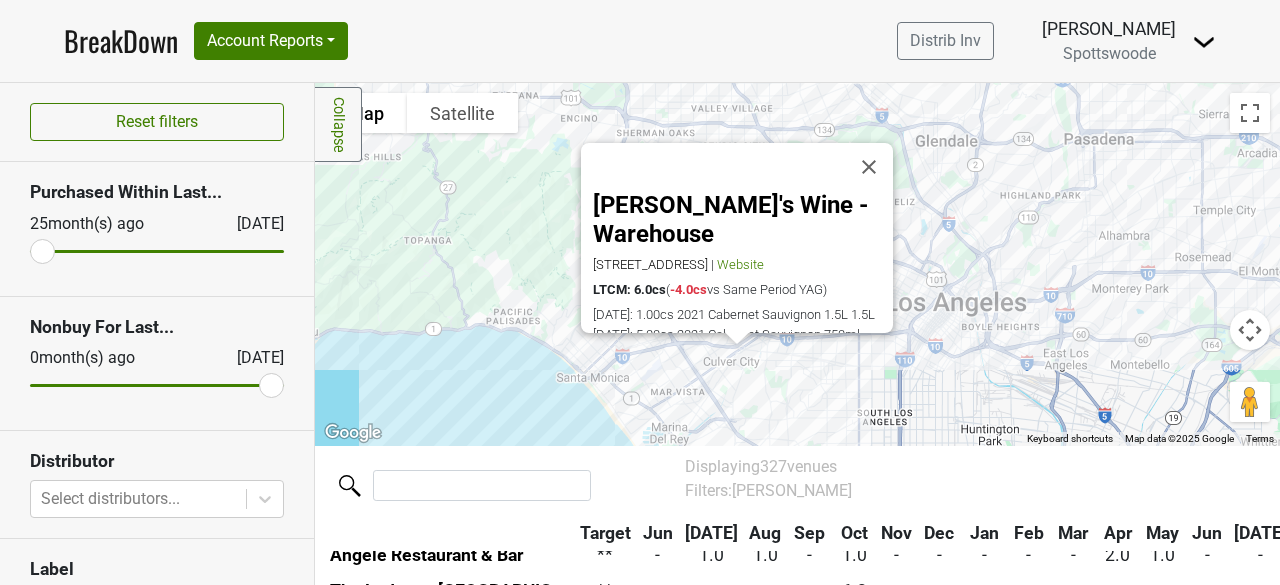 scroll, scrollTop: 2991, scrollLeft: 0, axis: vertical 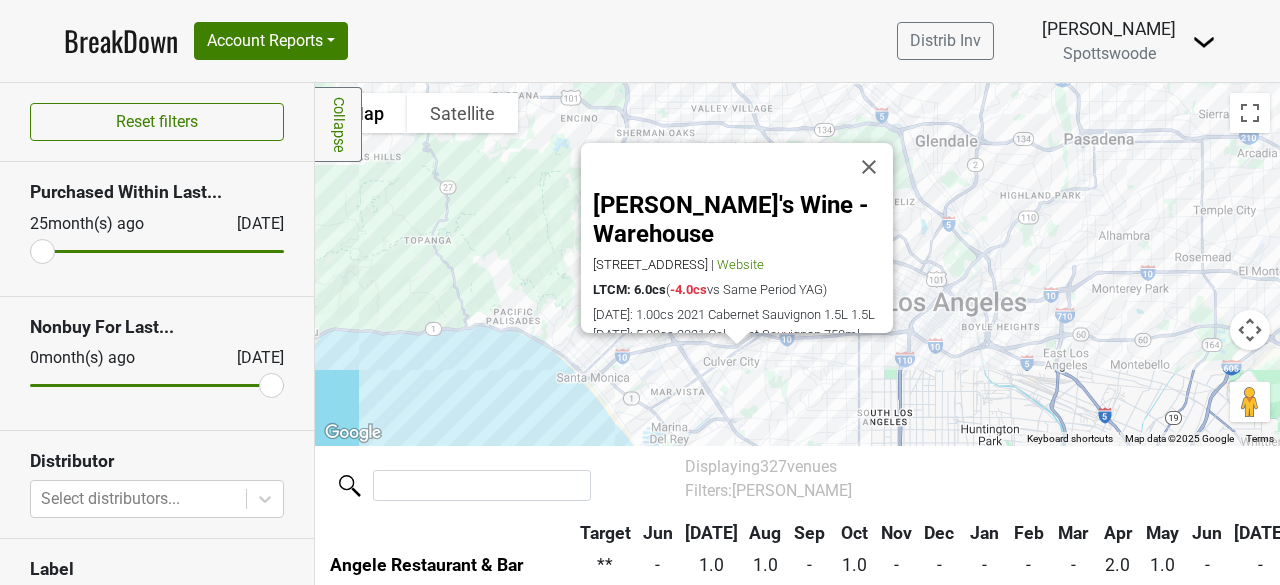 click on "Wally's Wine - Warehouse
10459 Jefferson Blvd, Culver City, CA 90232
|
Website
LTCM: 6.0cs  (
-4.0cs  vs Same Period YAG)
2024-08-30: 1.00cs 2021 Cabernet Sauvignon 1.5L 1.5L
2024-08-30: 5.00cs 2021 Cabernet Sauvignon 750ml
2024-06-30: 5.00cs 2023 Sauvignon Blanc 750ml" at bounding box center (797, 264) 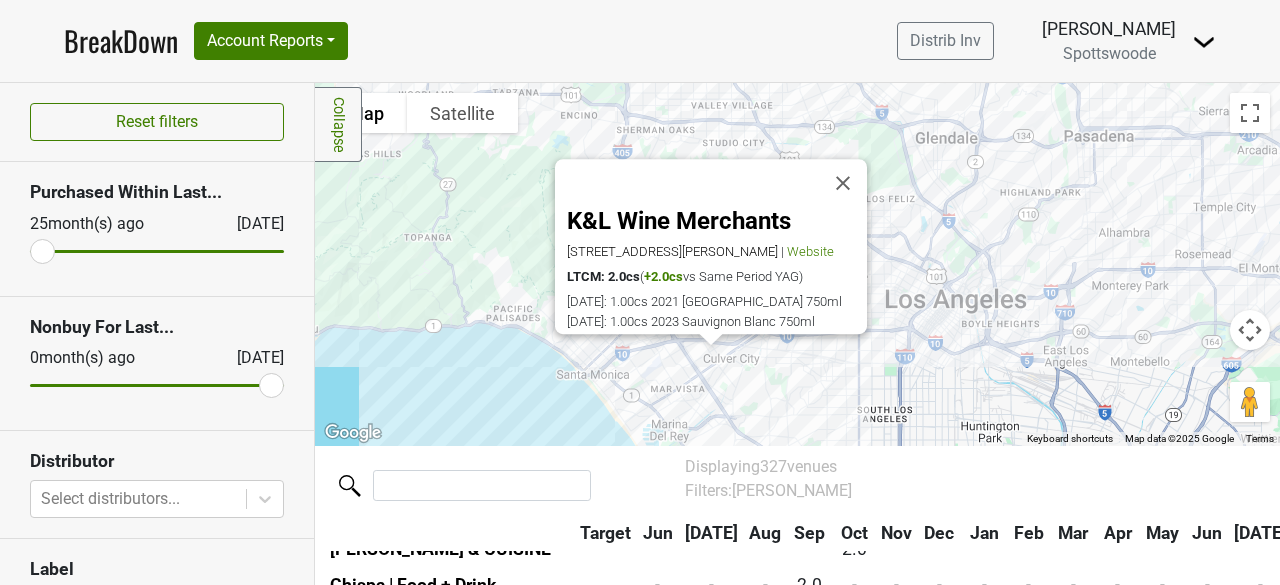 scroll, scrollTop: 7814, scrollLeft: 0, axis: vertical 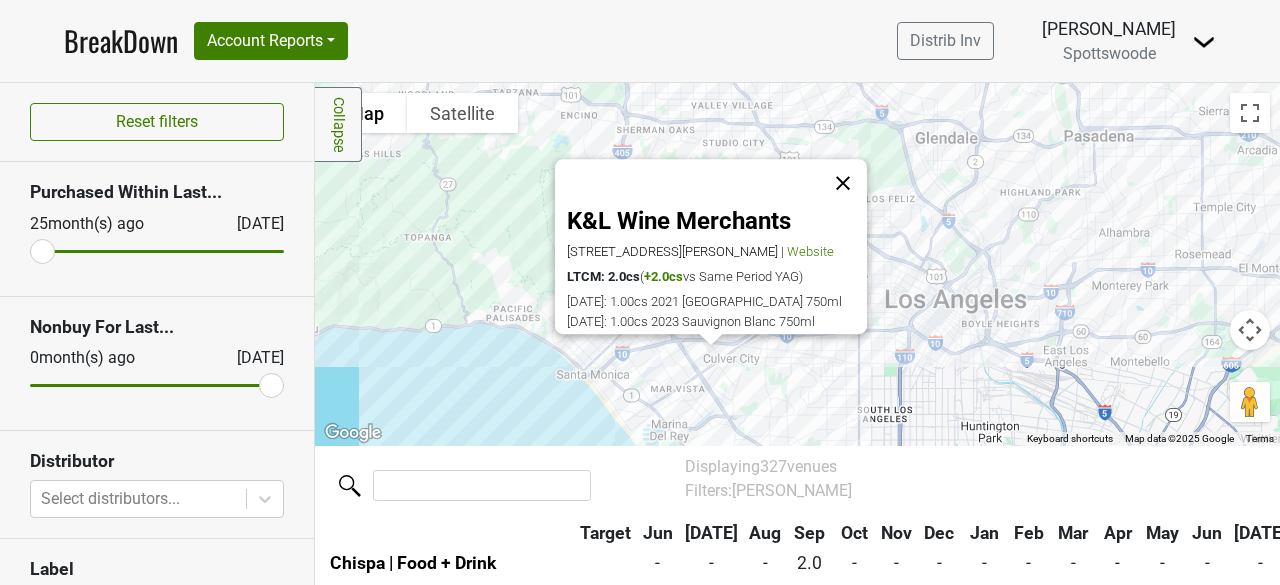click at bounding box center [843, 183] 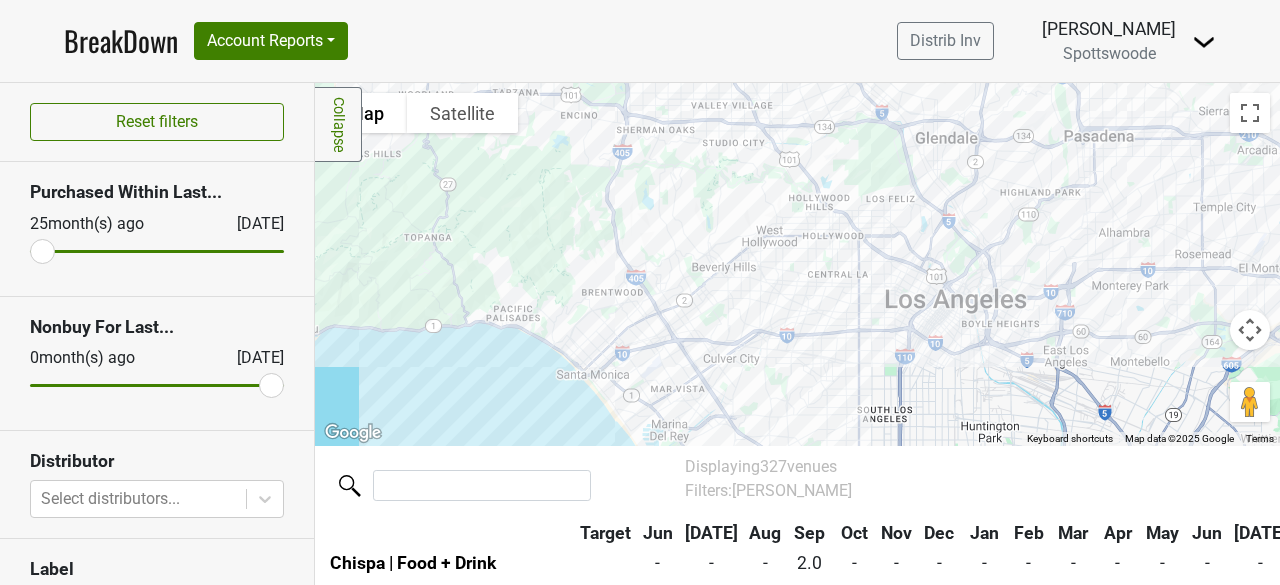 click at bounding box center (797, 264) 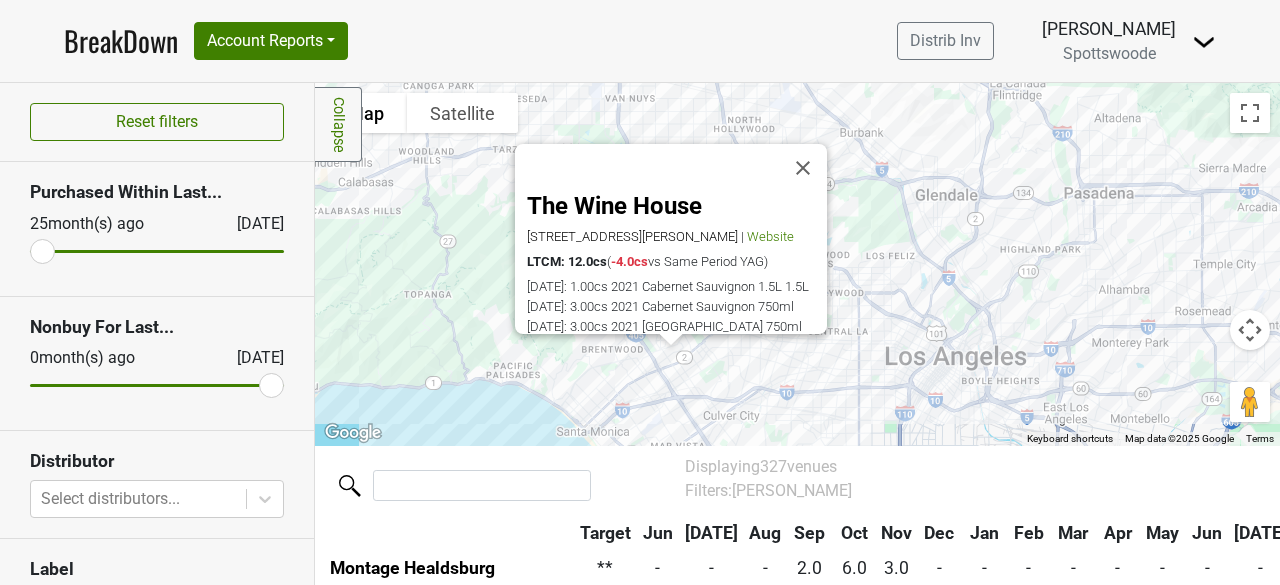 scroll, scrollTop: 940, scrollLeft: 0, axis: vertical 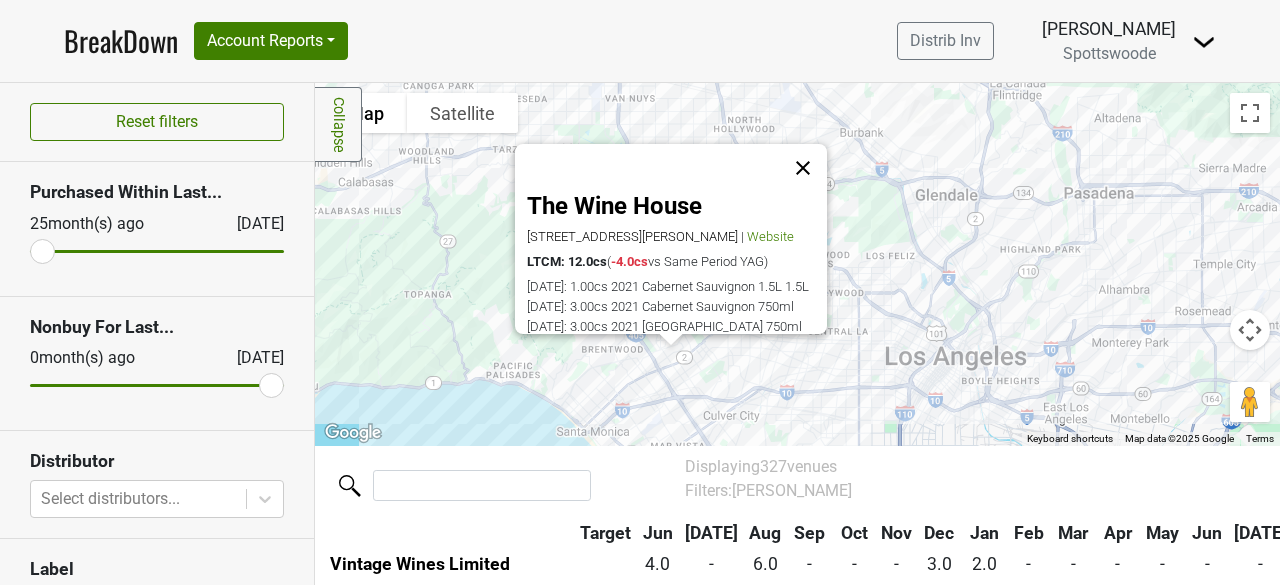 click at bounding box center (803, 168) 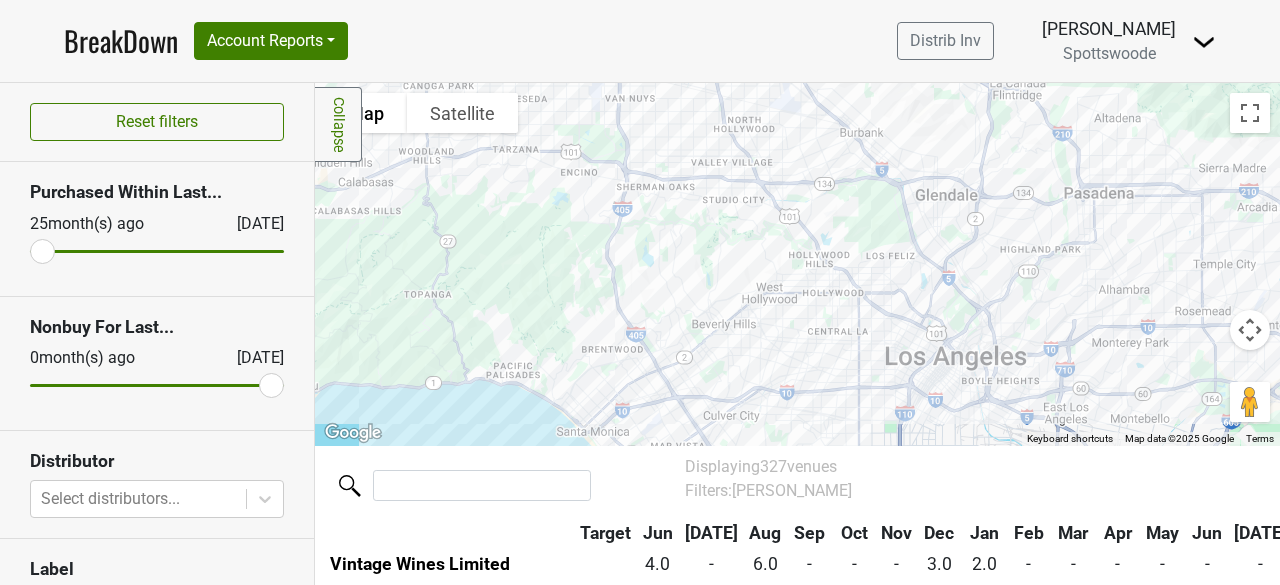 click at bounding box center [797, 264] 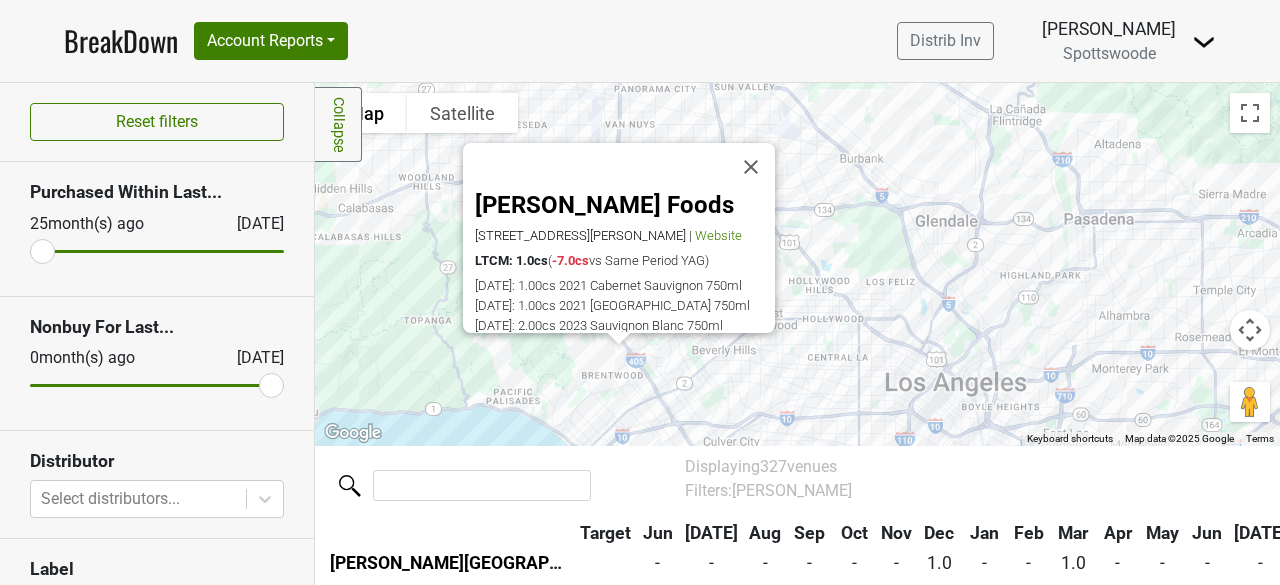scroll, scrollTop: 9577, scrollLeft: 0, axis: vertical 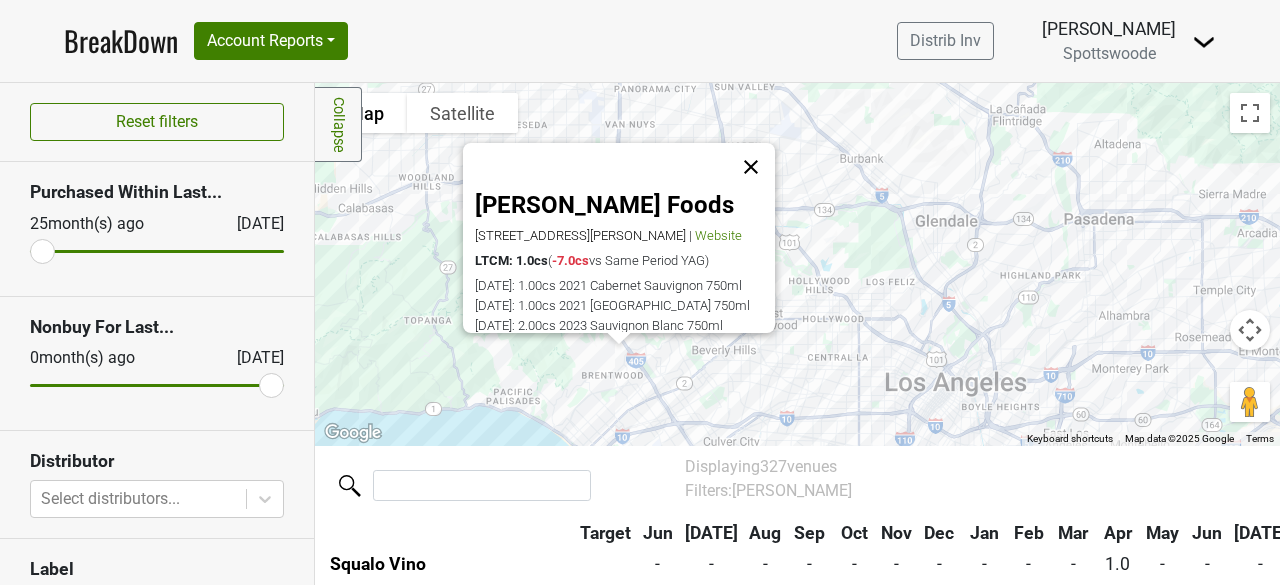 click at bounding box center [751, 167] 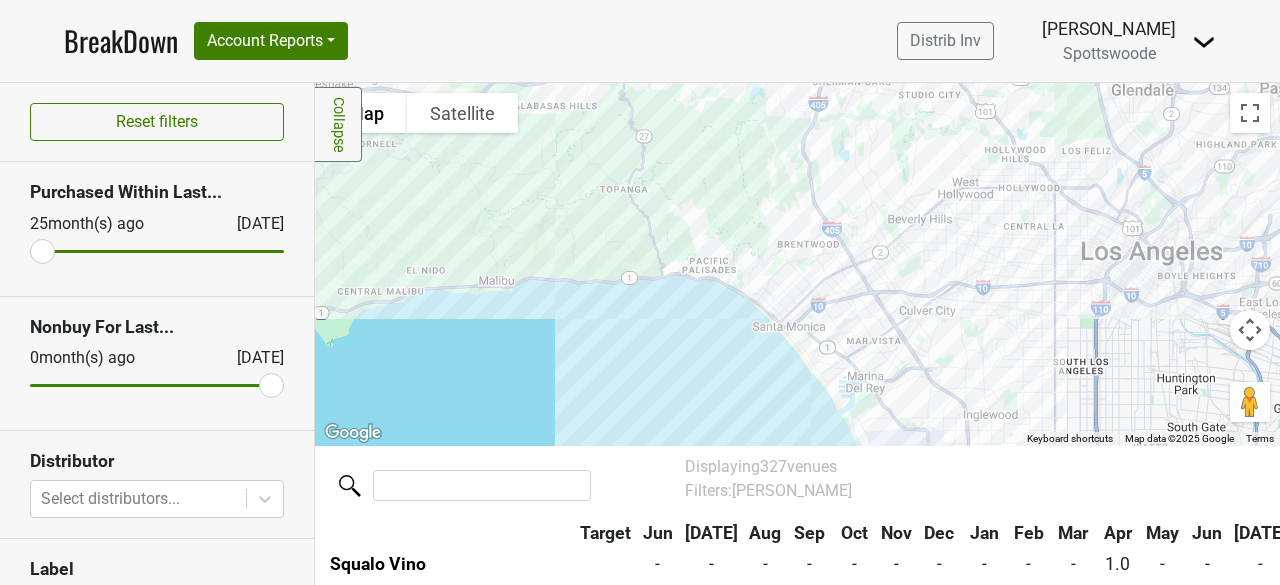 drag, startPoint x: 675, startPoint y: 252, endPoint x: 874, endPoint y: 119, distance: 239.3533 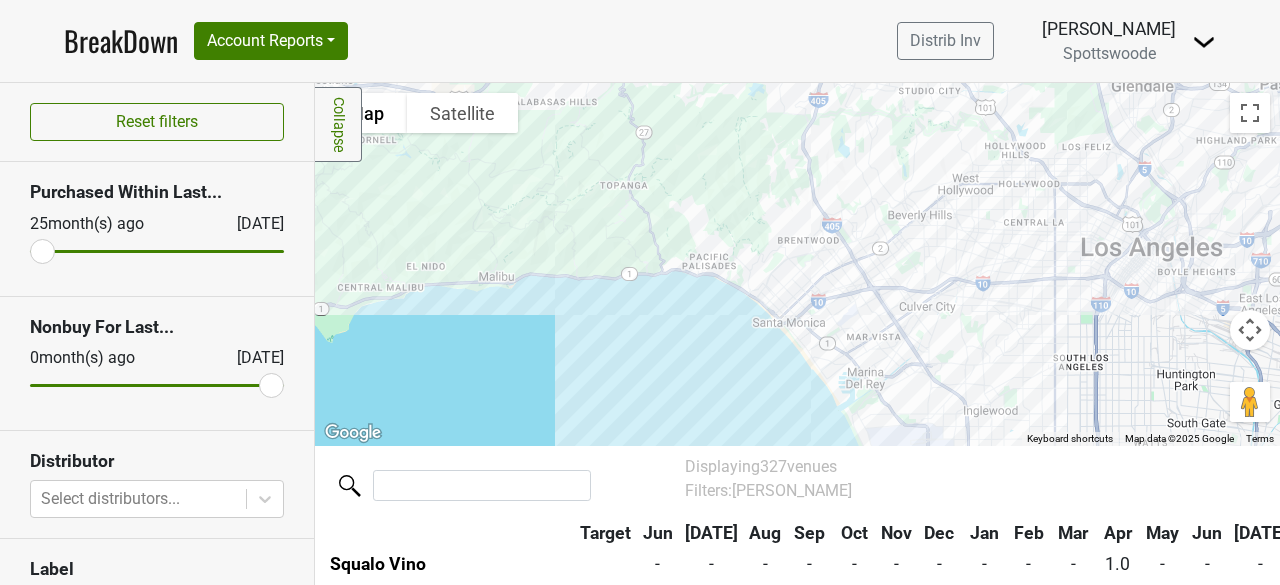 click at bounding box center (797, 264) 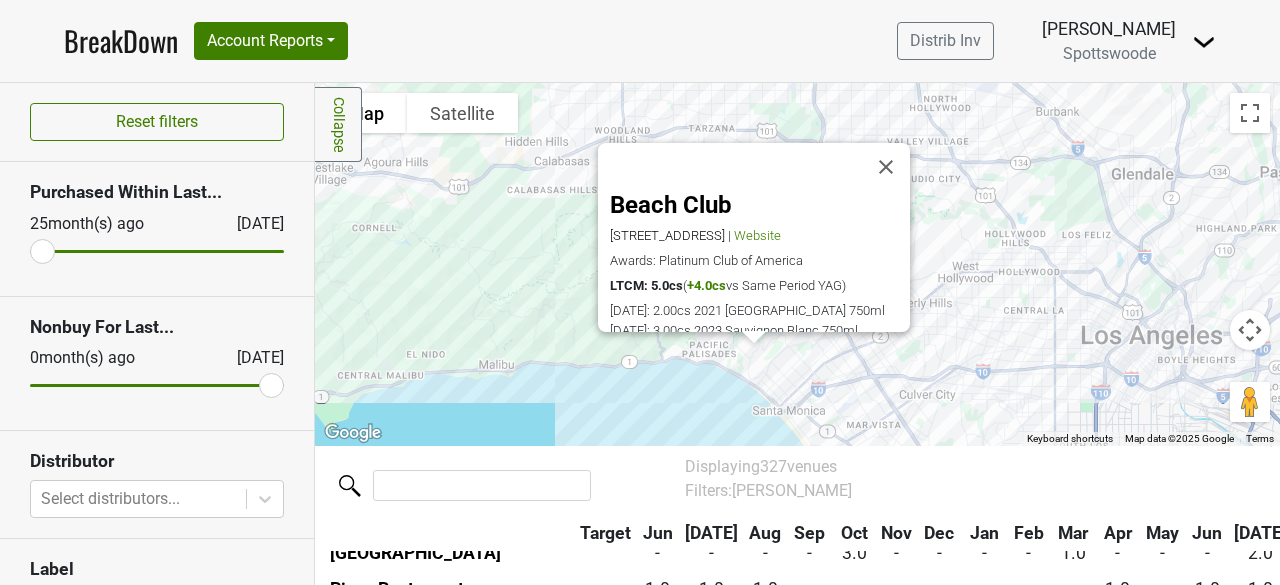 scroll, scrollTop: 3998, scrollLeft: 0, axis: vertical 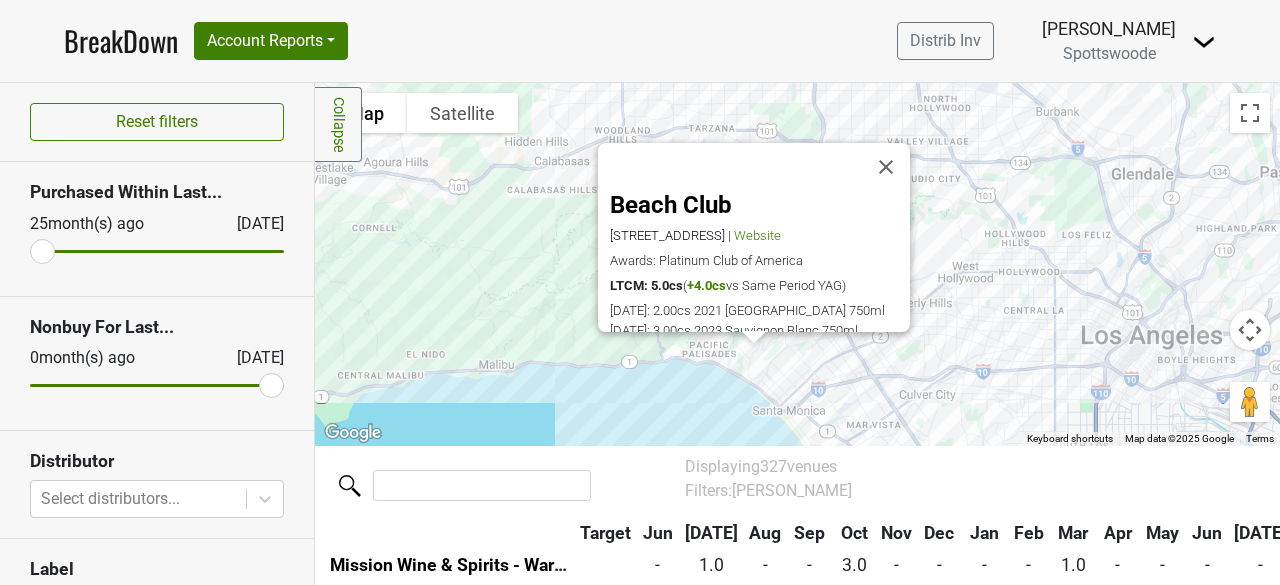 click on "Beach Club
201 Palisades Beach Rd #1401, Santa Monica, CA 90402
|
Website
Awards: Platinum Club of America
LTCM: 5.0cs  (
+4.0cs  vs Same Period YAG)
2024-11-30: 2.00cs 2021 Lyndenhurst 750ml
2024-10-31: 3.00cs 2023 Sauvignon Blanc 750ml
2024-04-30: 1.00cs 2020 Lyndenhurst 750ml" at bounding box center (797, 264) 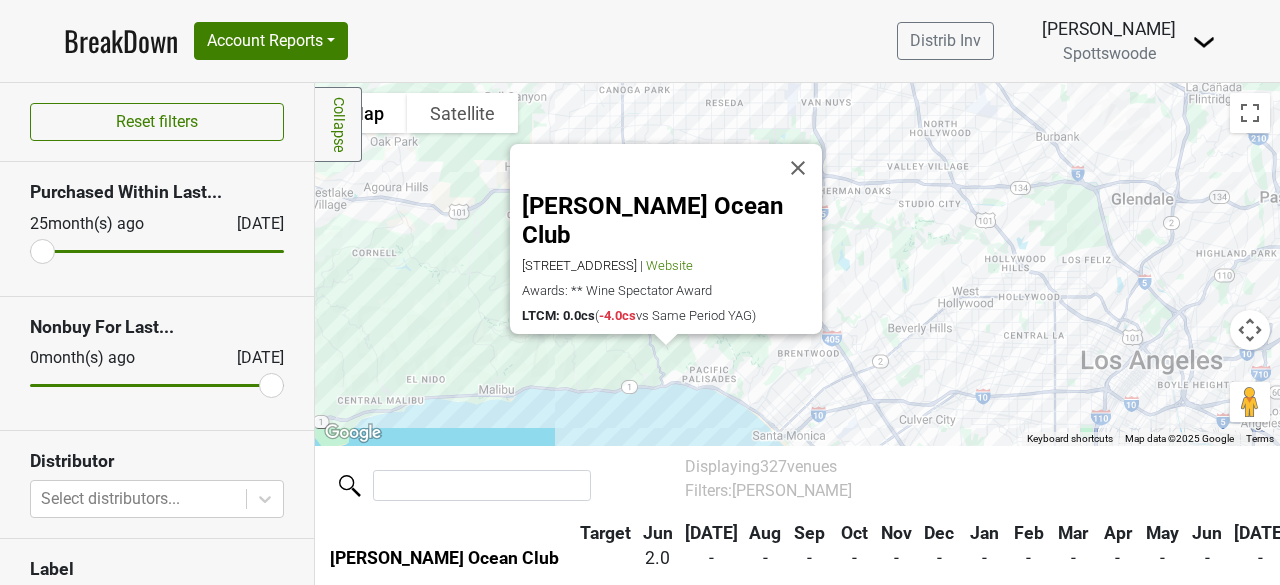 scroll, scrollTop: 10764, scrollLeft: 0, axis: vertical 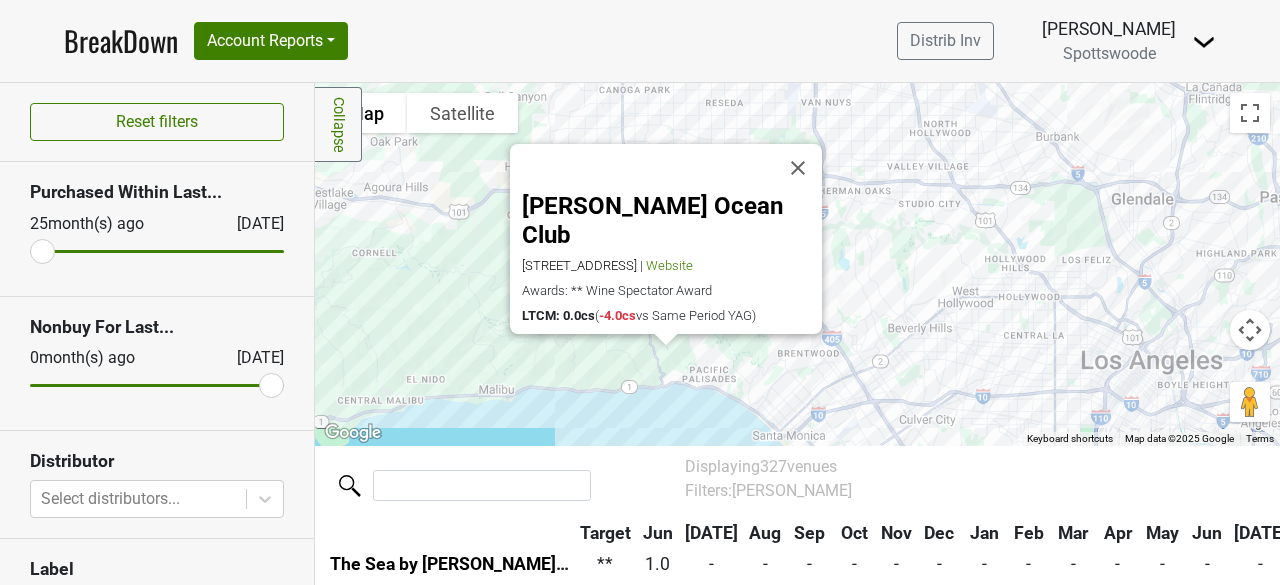 click on "Mastro's Ocean Club
18412 Pacific Coast Hwy, Malibu, CA 90265
|
Website
Awards: ** Wine Spectator Award
LTCM: 0.0cs  (
-4.0cs  vs Same Period YAG)
2024-06-30: 1.00cs 2021 Lyndenhurst 750ml
2024-06-30: 1.00cs 2023 Sauvignon Blanc 750ml
2023-09-30: 1.00cs 2020 Lyndenhurst 750ml" at bounding box center [797, 264] 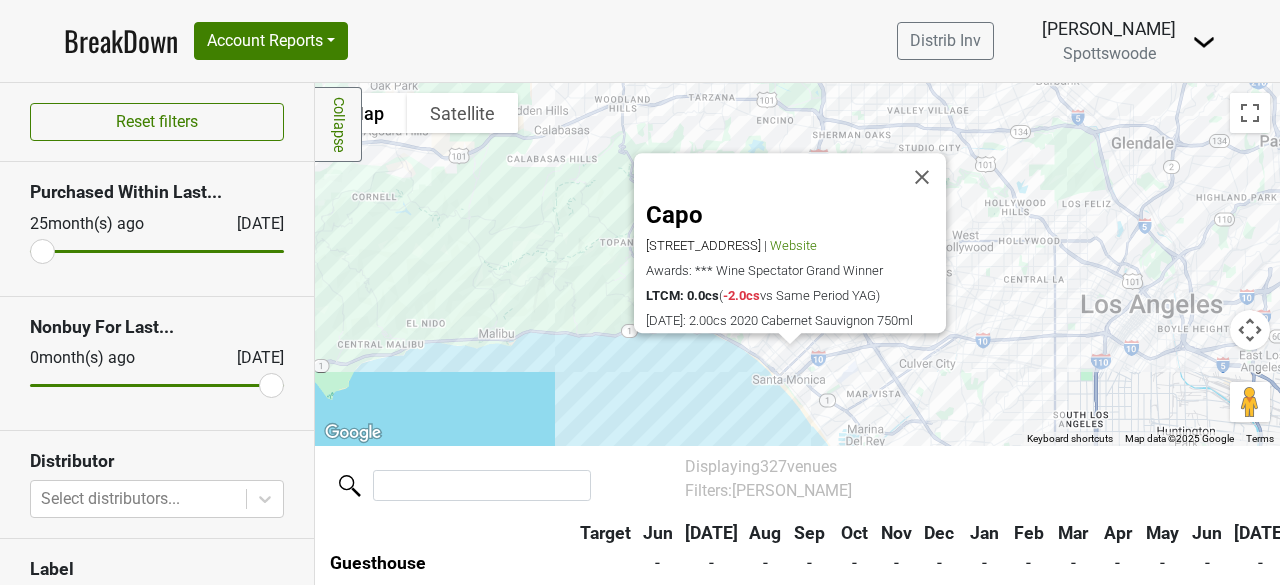 scroll, scrollTop: 10620, scrollLeft: 0, axis: vertical 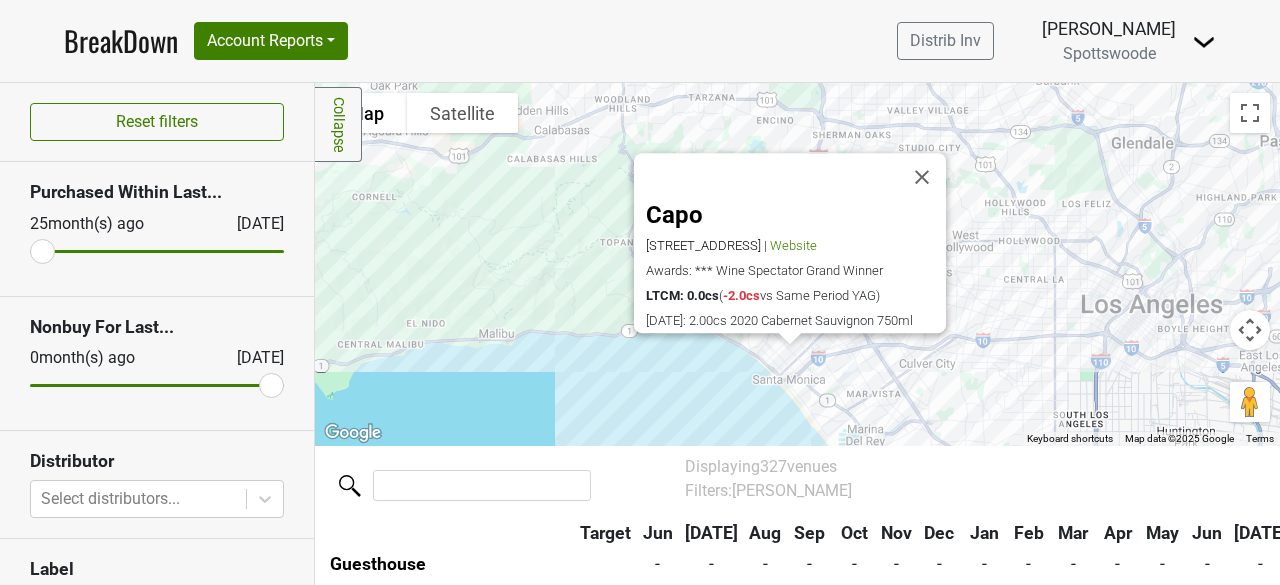 click on "Capo
1810 Ocean Ave, Santa Monica, CA 90401
|
Website
Awards: *** Wine Spectator Grand Winner
LTCM: 0.0cs  (
-2.0cs  vs Same Period YAG)
2023-08-30: 2.00cs 2020 Cabernet Sauvignon 750ml" at bounding box center [797, 264] 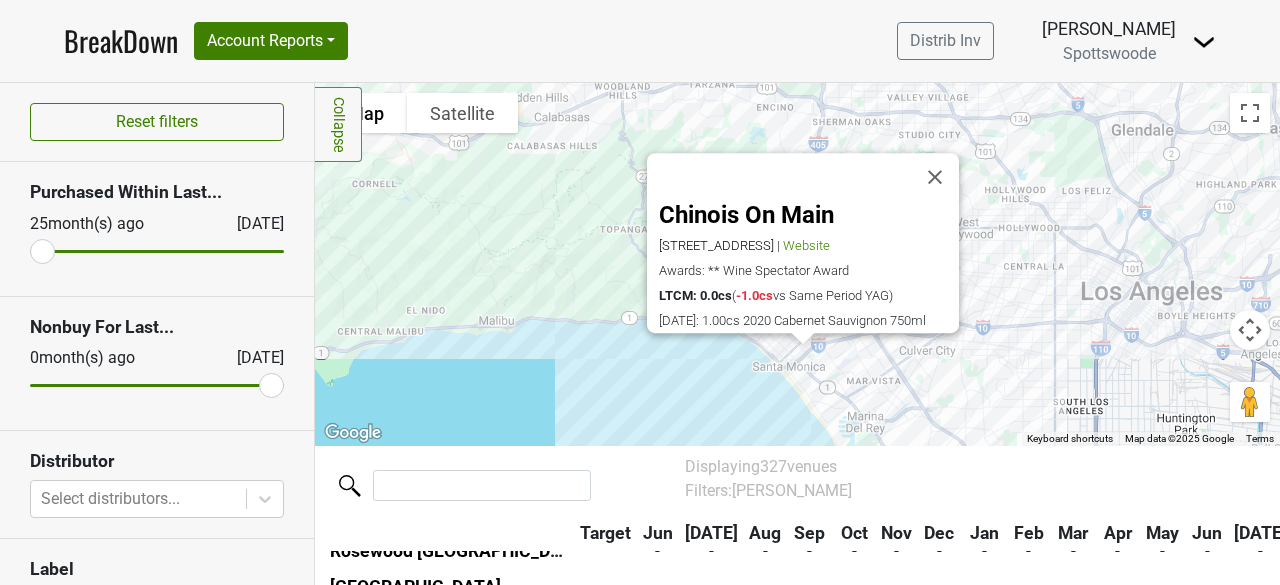 scroll, scrollTop: 11268, scrollLeft: 0, axis: vertical 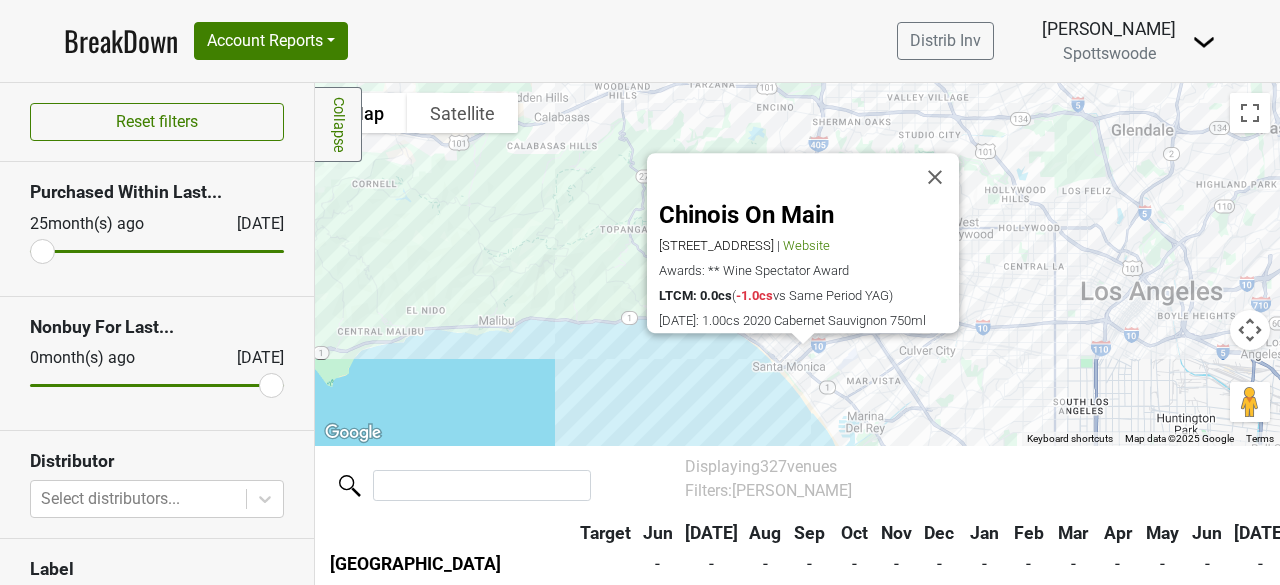 click on "Chinois On Main
2709 Main St, Santa Monica, CA 90405
|
Website
Awards: ** Wine Spectator Award
LTCM: 0.0cs  (
-1.0cs  vs Same Period YAG)
2023-09-30: 1.00cs 2020 Cabernet Sauvignon 750ml" at bounding box center (797, 264) 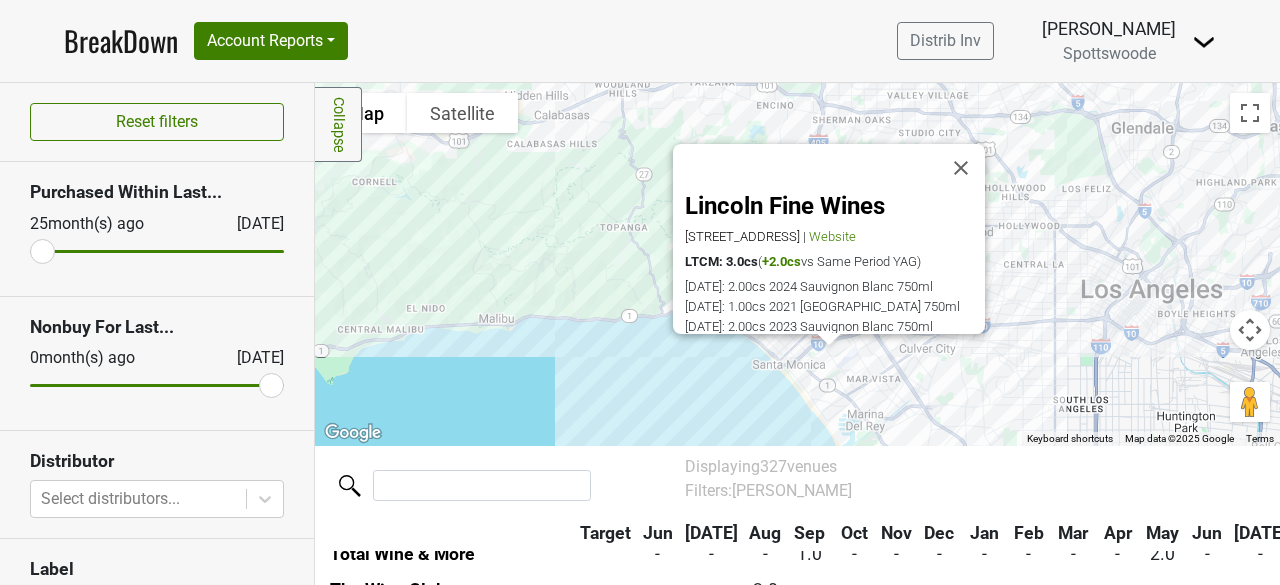 scroll, scrollTop: 5330, scrollLeft: 0, axis: vertical 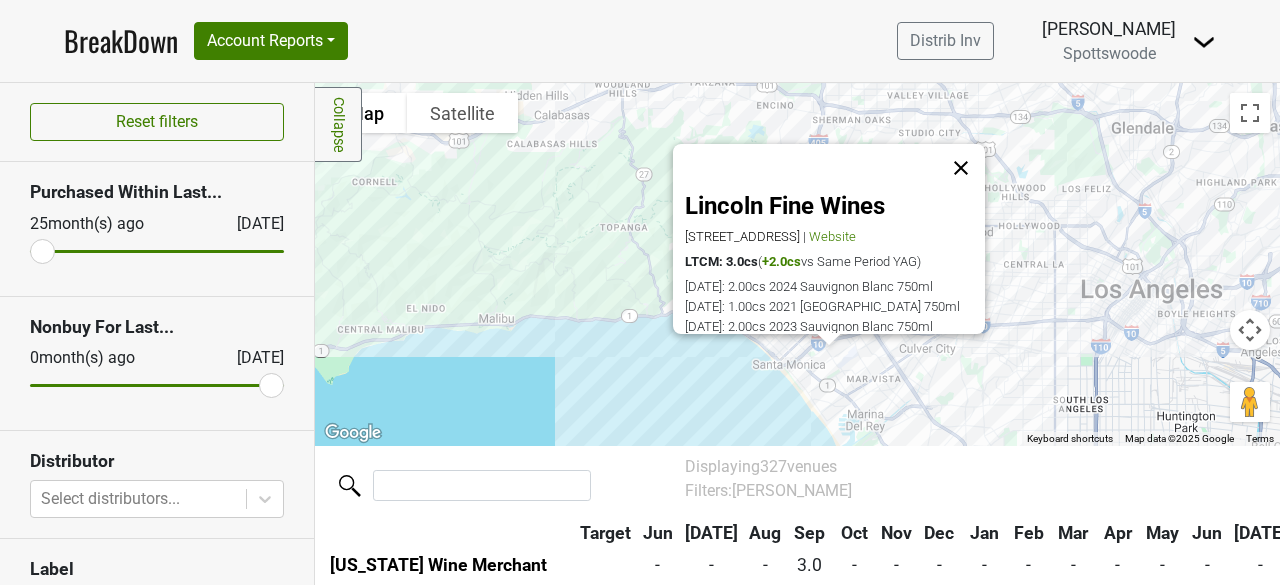 click at bounding box center (961, 168) 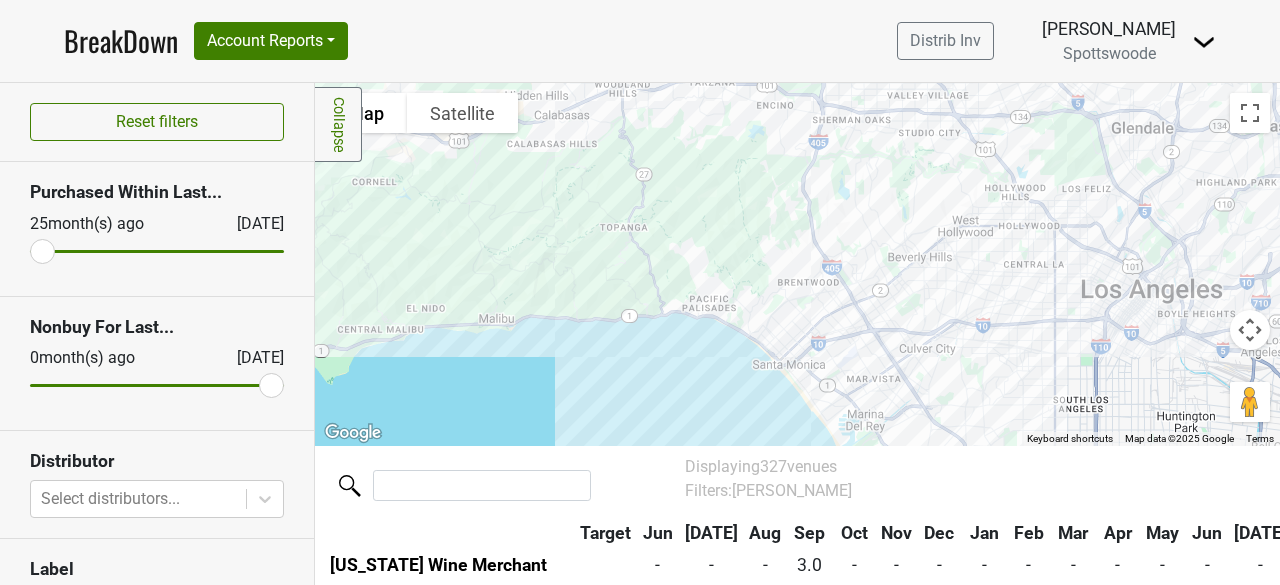 click at bounding box center [797, 264] 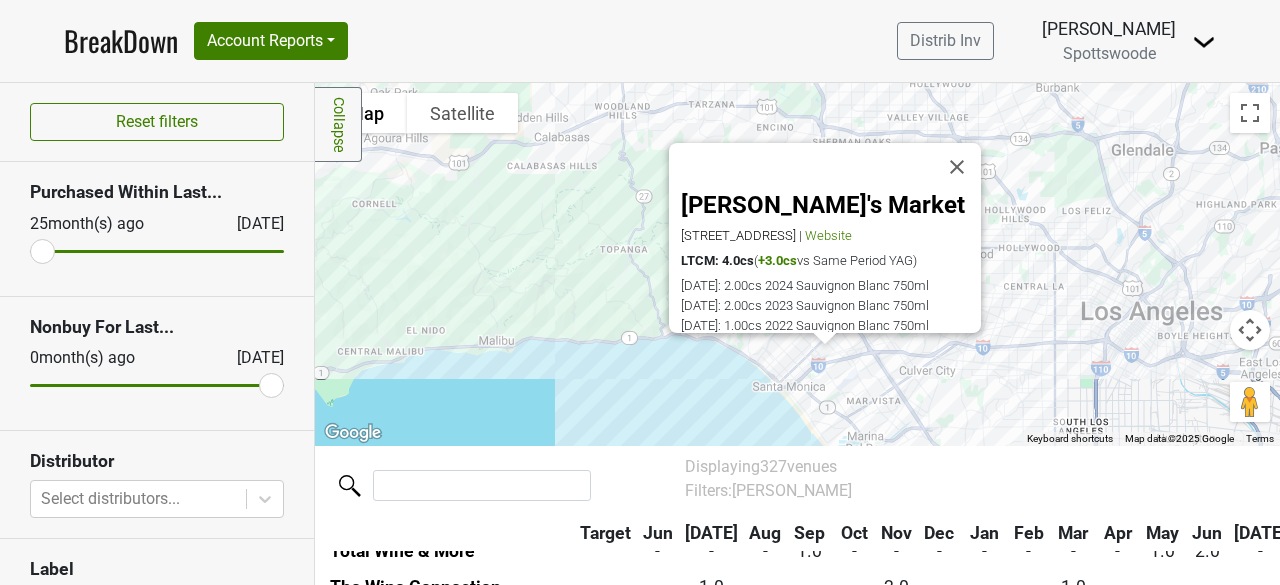 scroll, scrollTop: 4358, scrollLeft: 0, axis: vertical 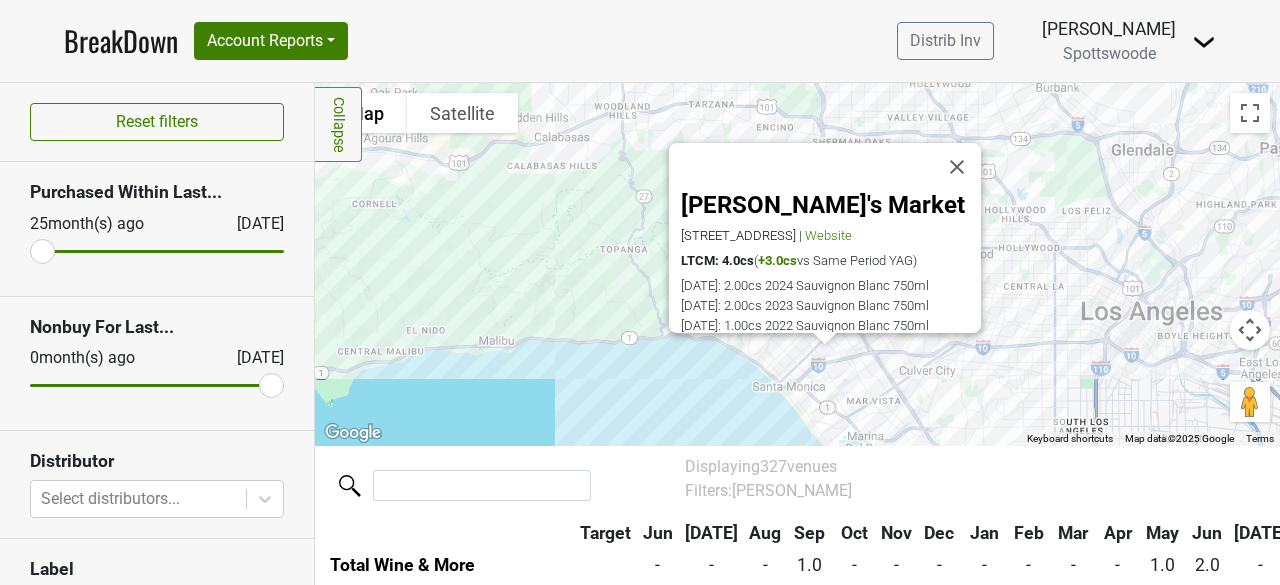 click on "Bob's Market
1650 Ocean Park Blvd, Santa Monica, CA 90405
|
Website
LTCM: 4.0cs  (
+3.0cs  vs Same Period YAG)
2025-06-26: 2.00cs 2024 Sauvignon Blanc 750ml
2024-07-31: 2.00cs 2023 Sauvignon Blanc 750ml
2024-03-31: 1.00cs 2022 Sauvignon Blanc 750ml" at bounding box center [797, 264] 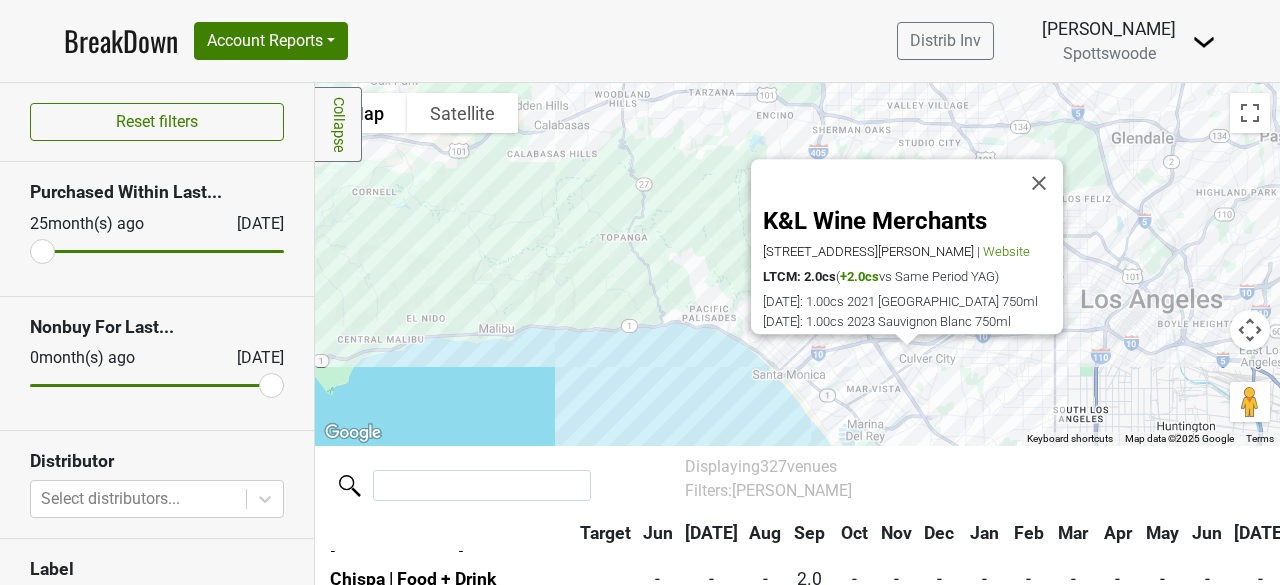scroll, scrollTop: 7814, scrollLeft: 0, axis: vertical 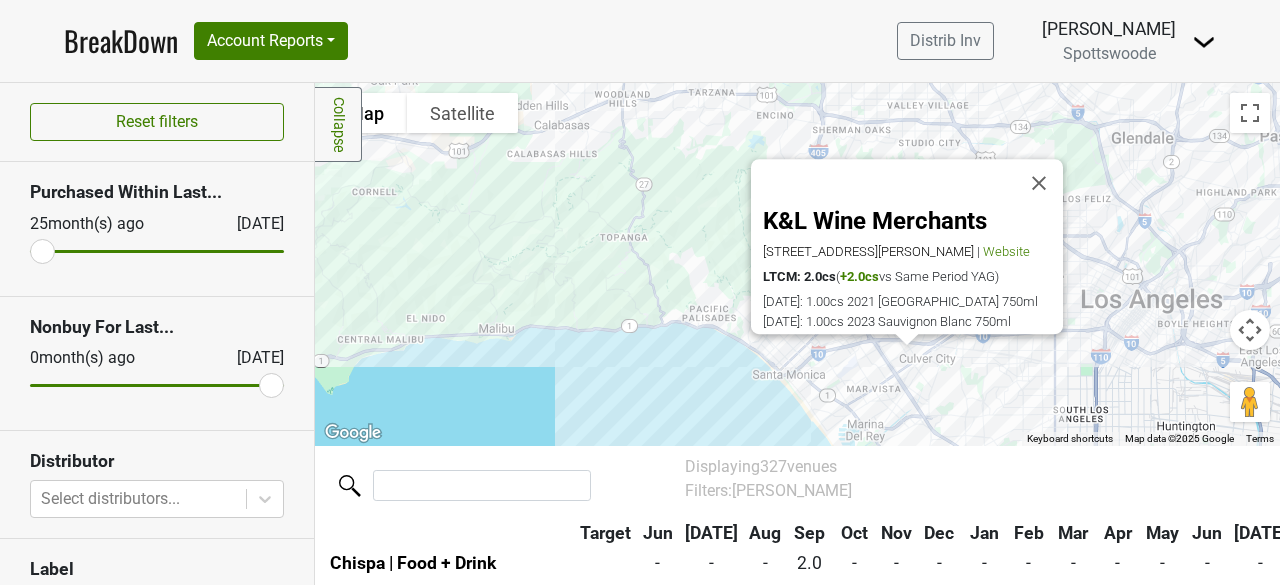 click on "K&L Wine Merchants
4235 Sepulveda Blvd, Culver City, CA 90230
|
Website
LTCM: 2.0cs  (
+2.0cs  vs Same Period YAG)
2024-09-30: 1.00cs 2021 Lyndenhurst 750ml
2024-09-30: 1.00cs 2023 Sauvignon Blanc 750ml" at bounding box center [797, 264] 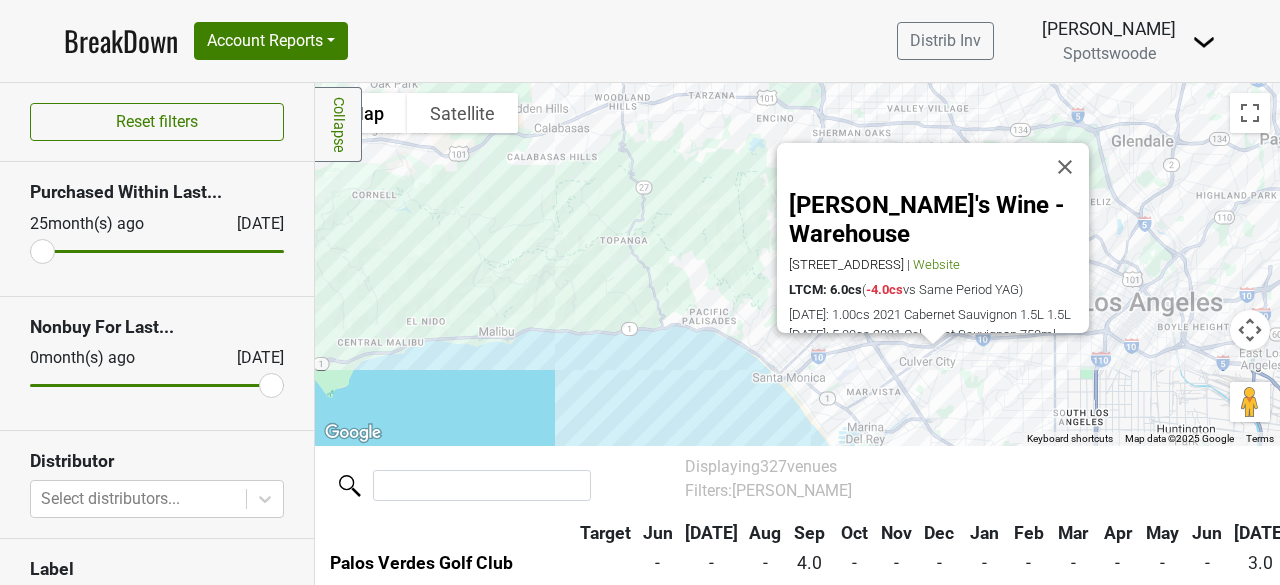 scroll, scrollTop: 2991, scrollLeft: 0, axis: vertical 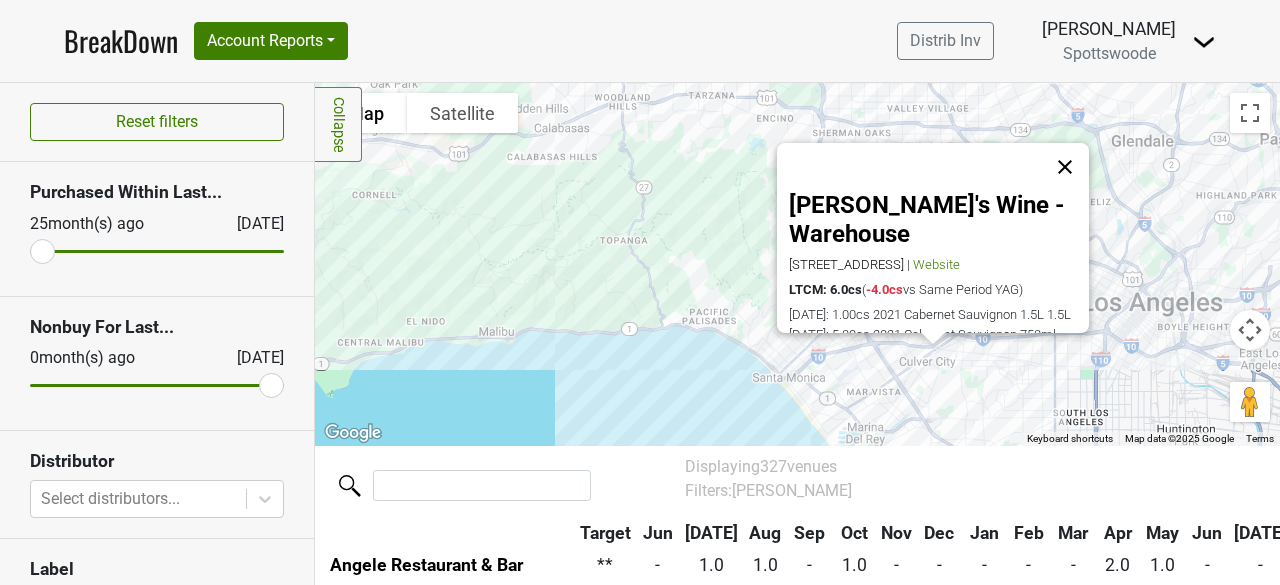 click at bounding box center (1065, 167) 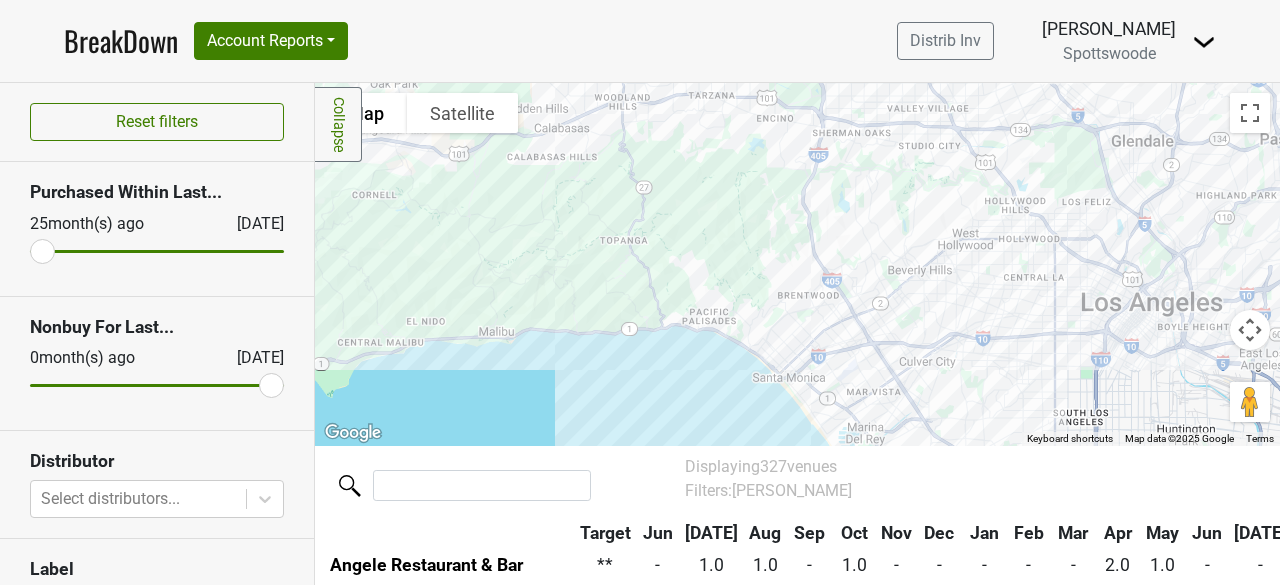 click at bounding box center (797, 264) 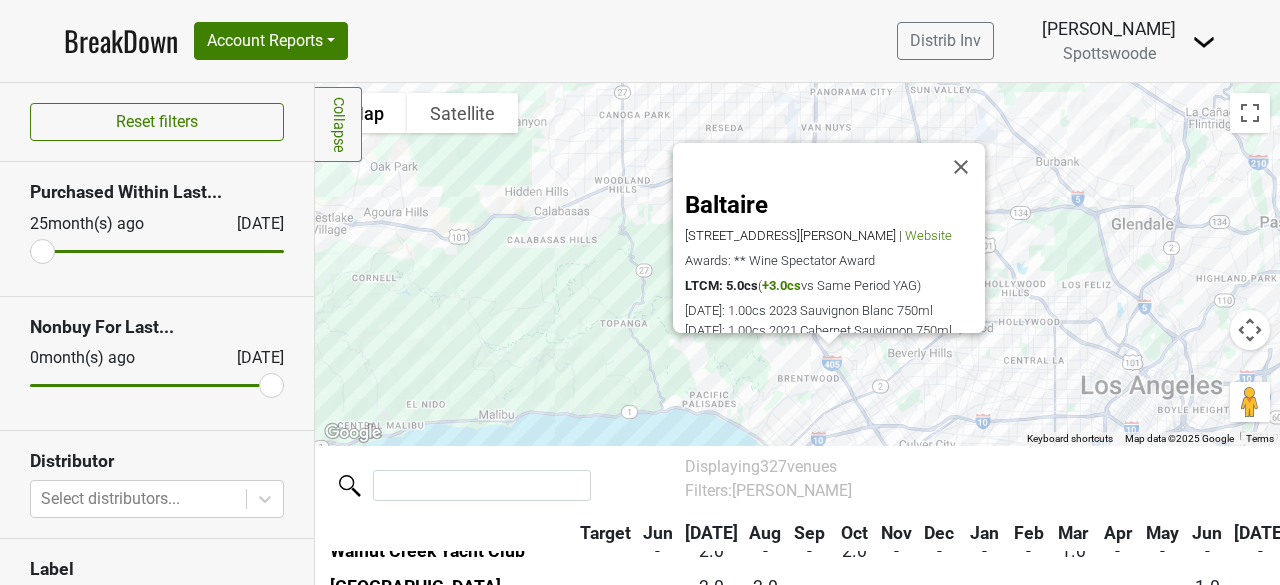 scroll, scrollTop: 3890, scrollLeft: 0, axis: vertical 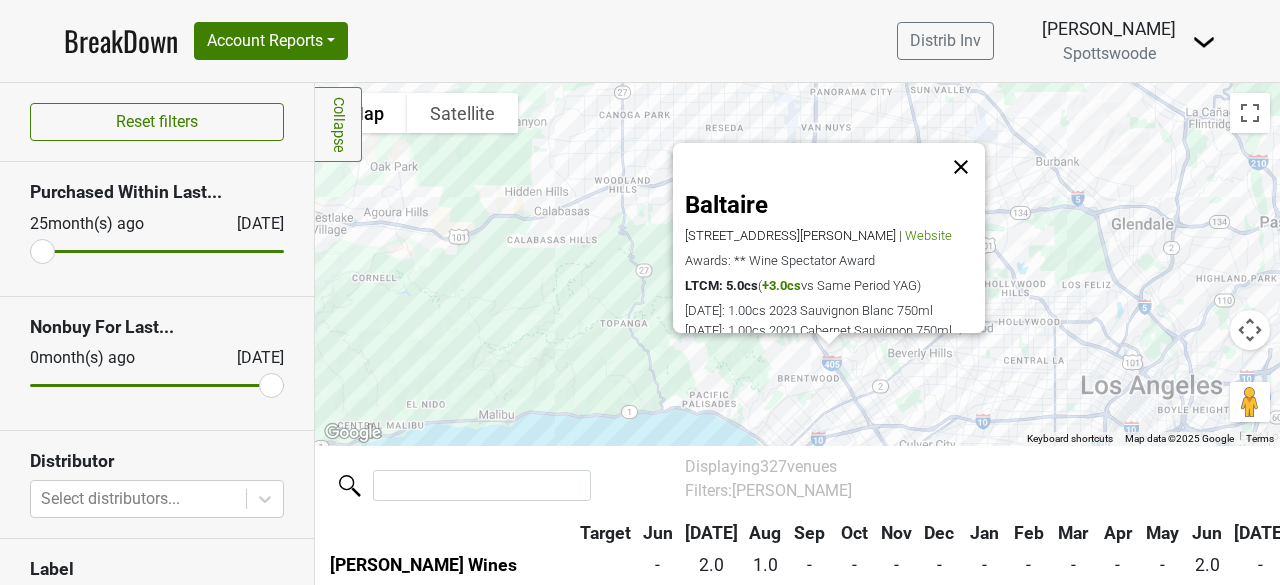 click at bounding box center (961, 167) 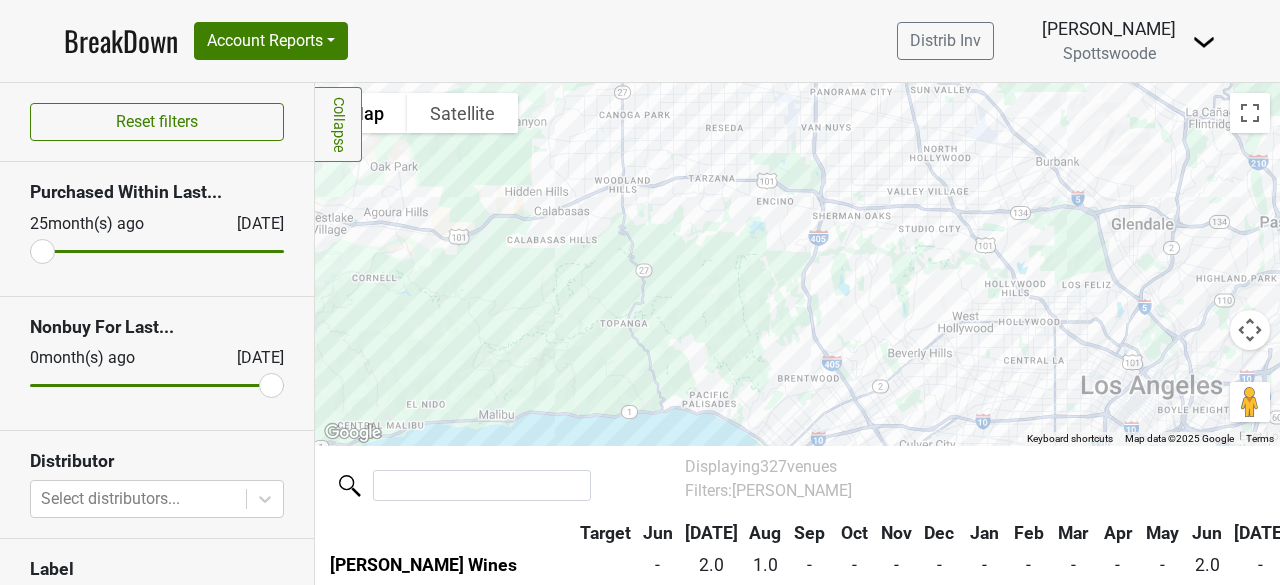 click at bounding box center (797, 264) 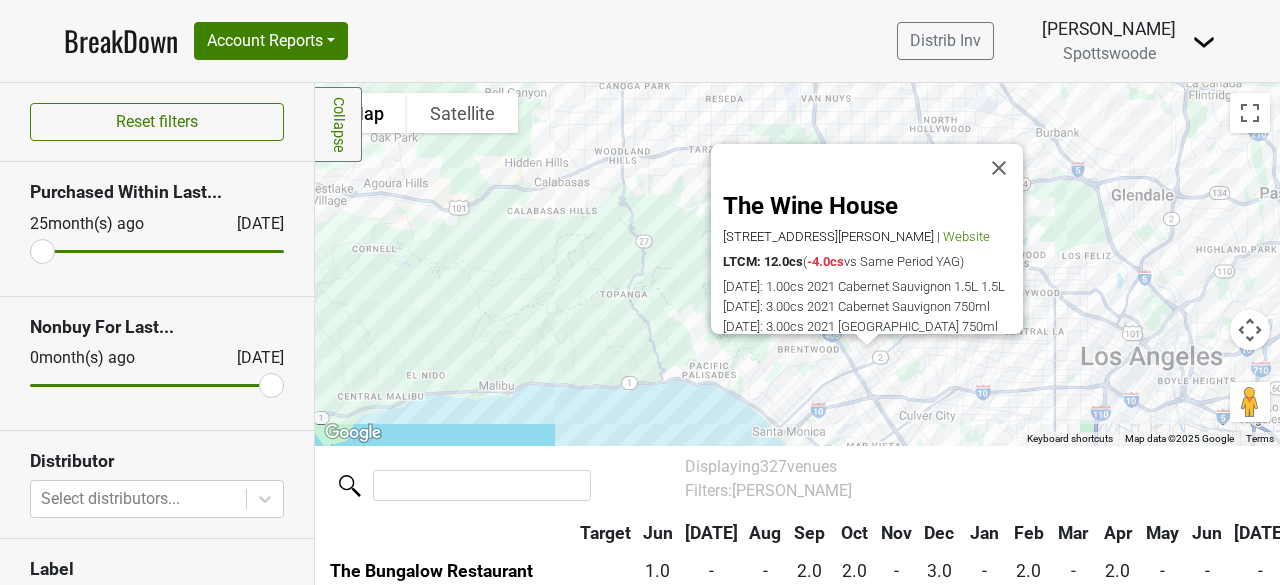 scroll, scrollTop: 940, scrollLeft: 0, axis: vertical 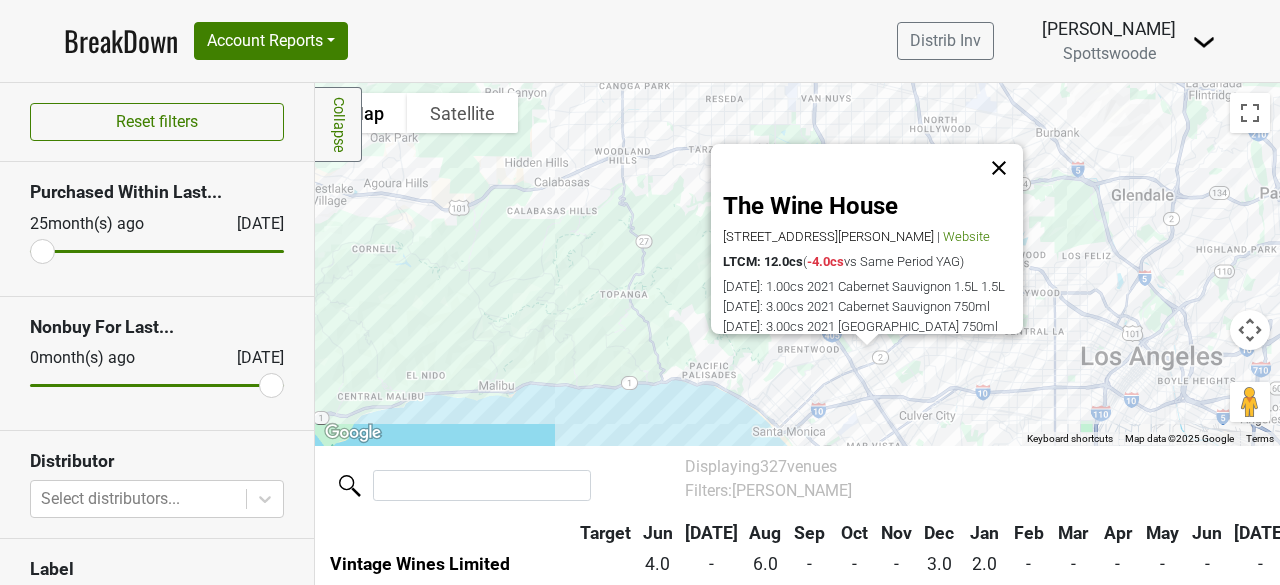 click at bounding box center [999, 168] 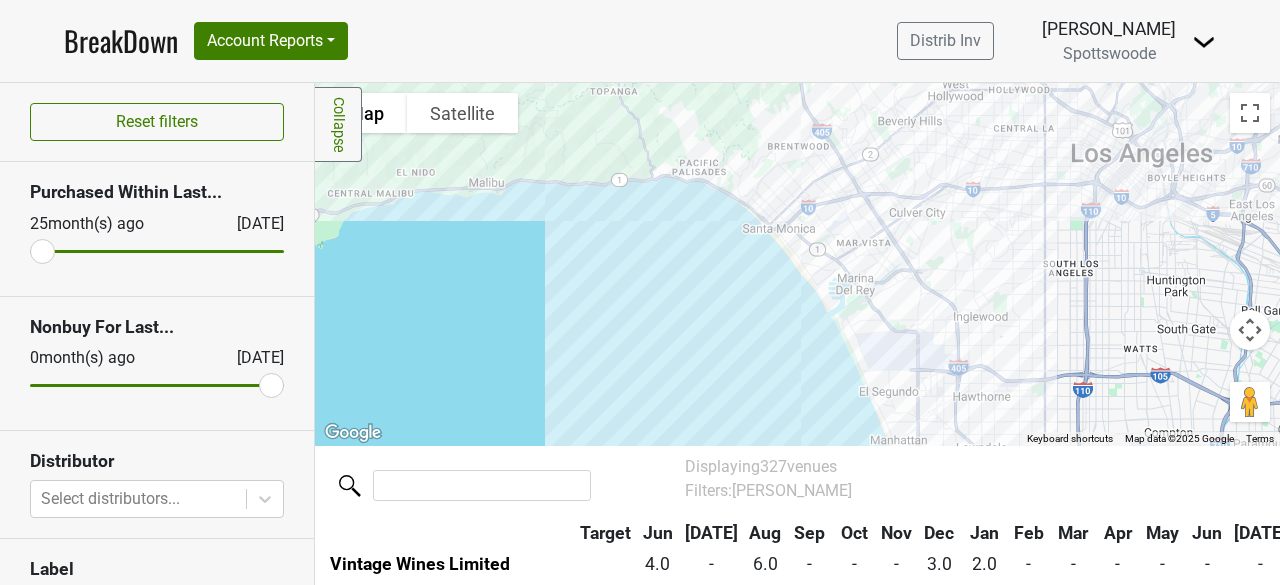 drag, startPoint x: 992, startPoint y: 358, endPoint x: 980, endPoint y: 150, distance: 208.34587 